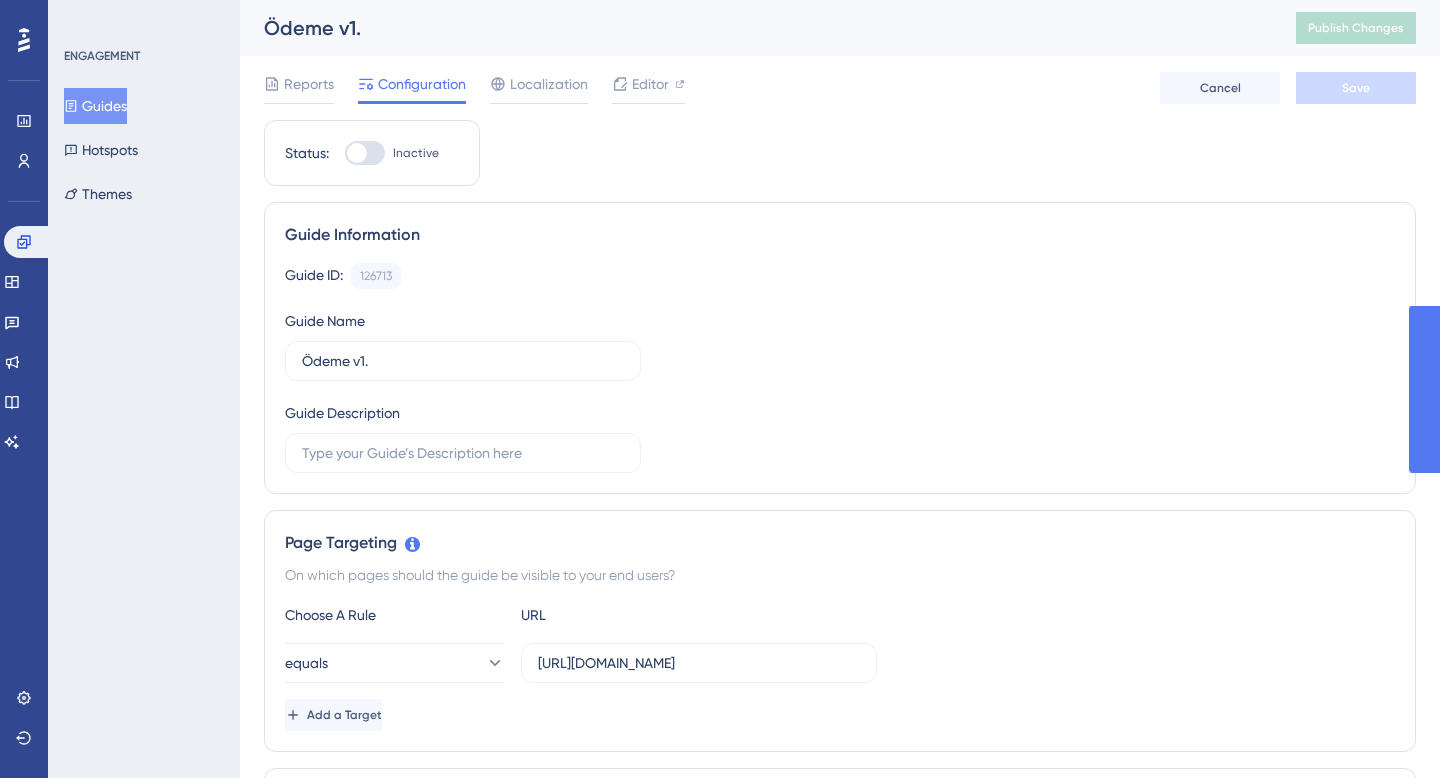 scroll, scrollTop: 0, scrollLeft: 0, axis: both 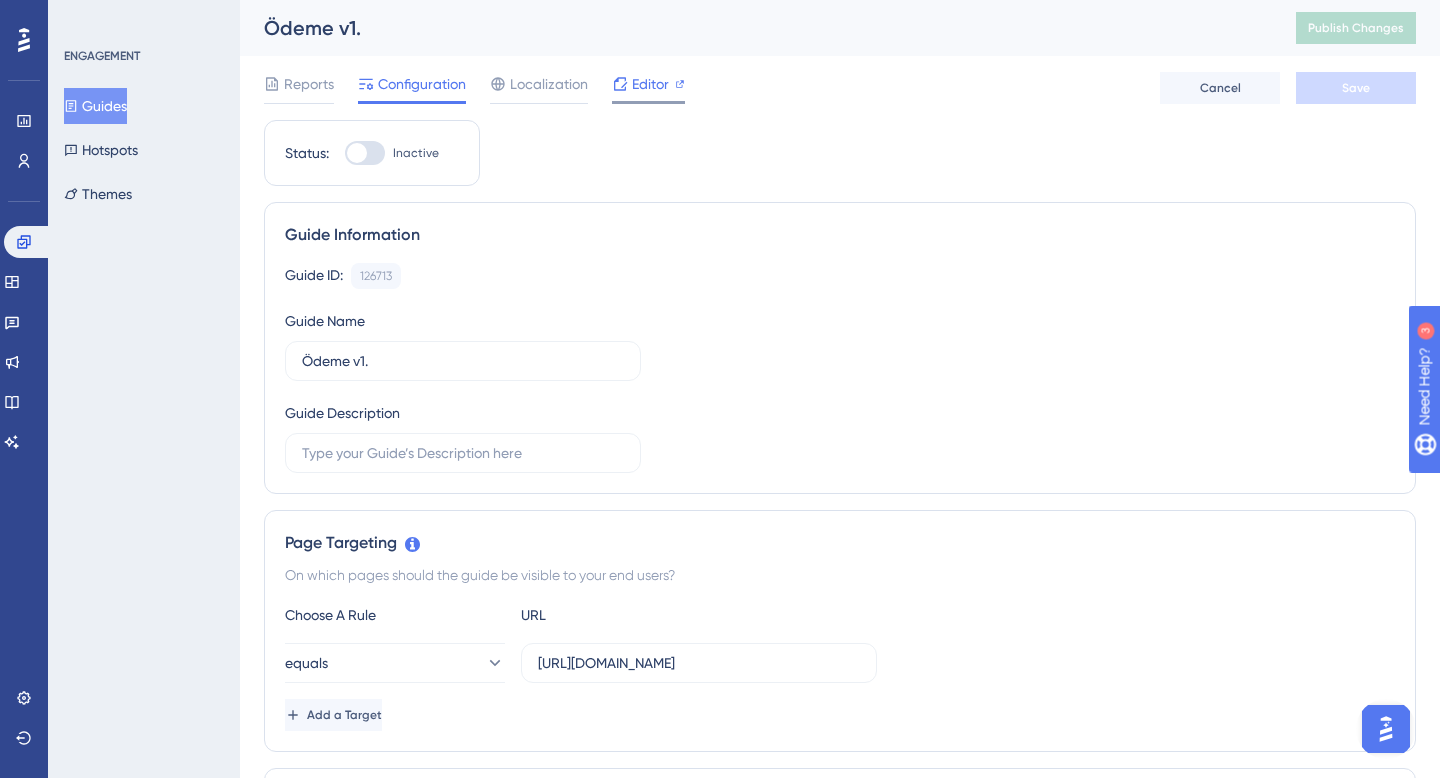 click on "Editor" at bounding box center (650, 84) 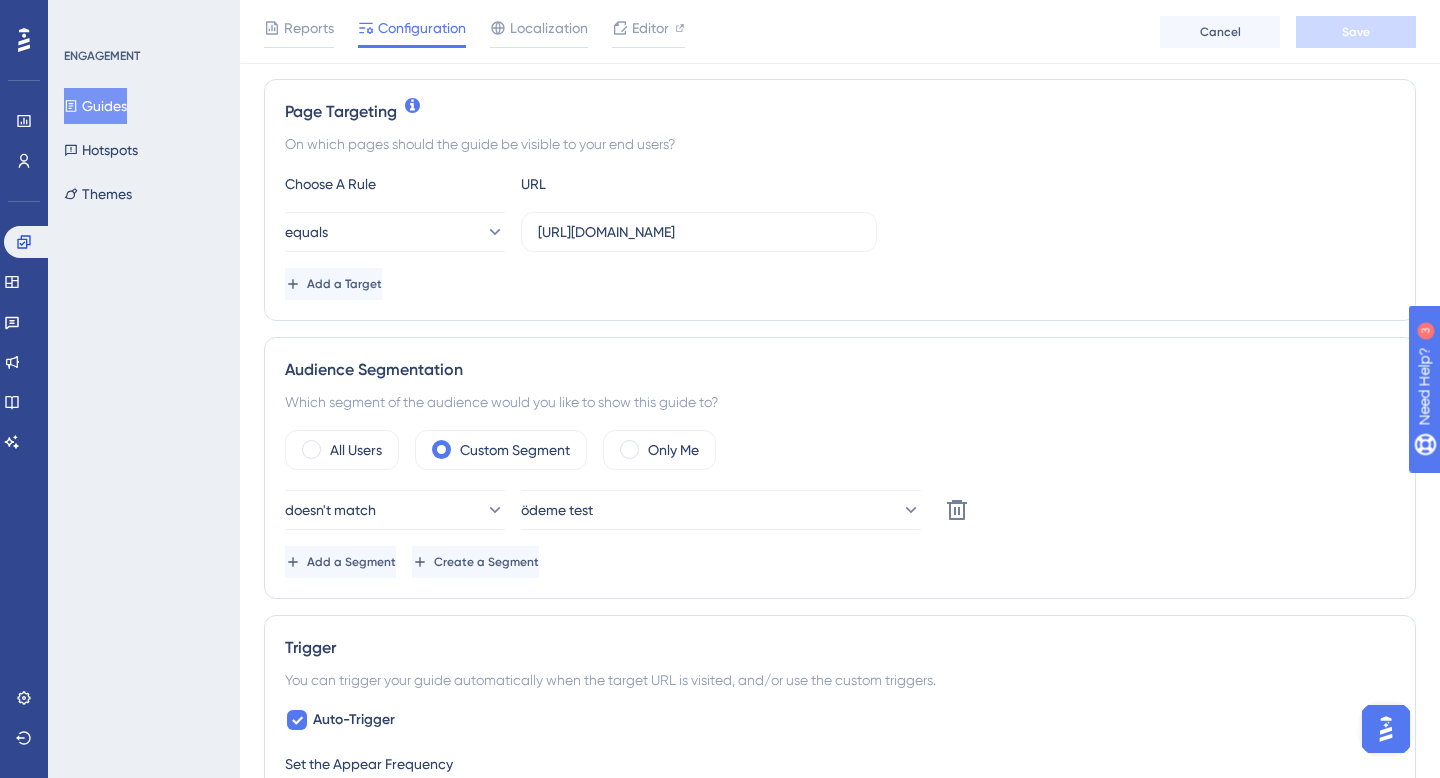 scroll, scrollTop: 494, scrollLeft: 0, axis: vertical 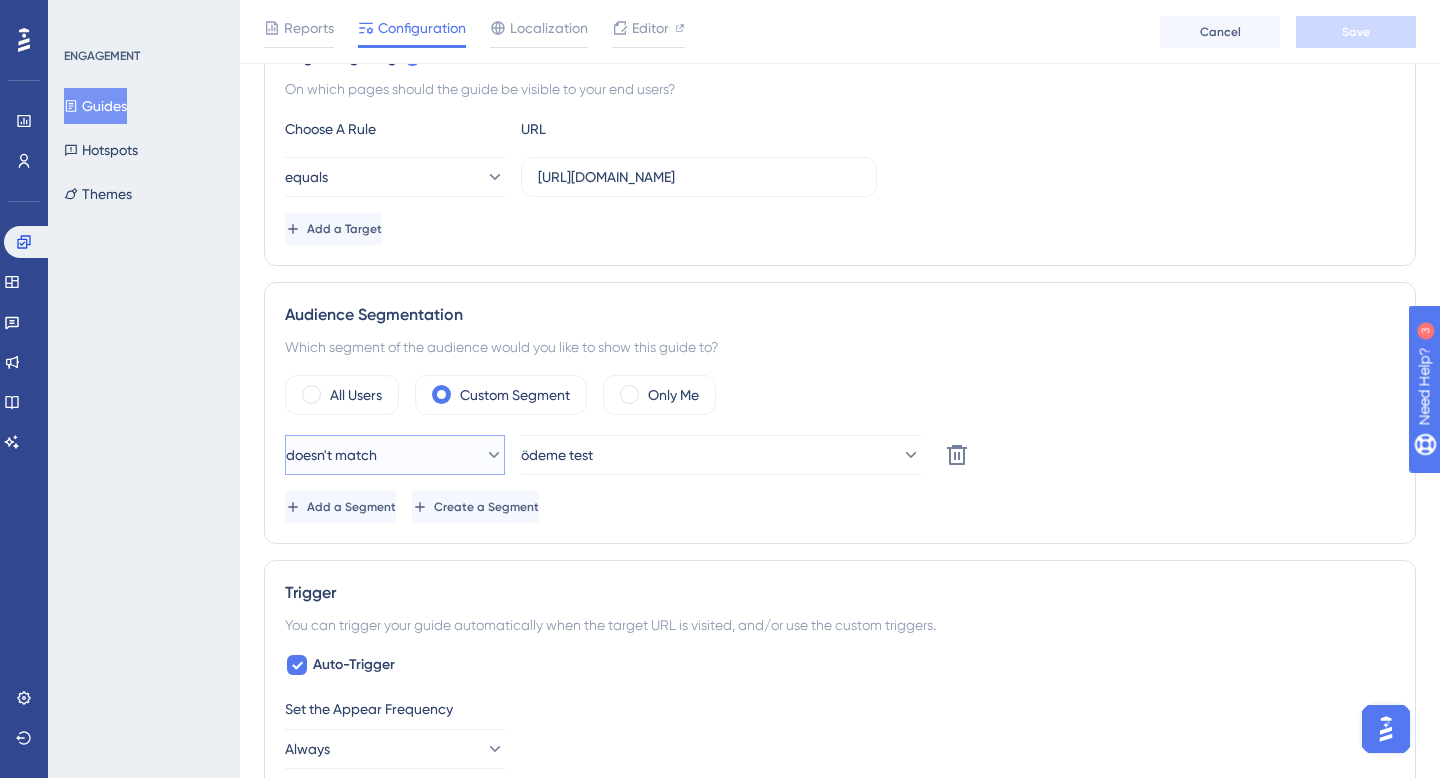 click on "doesn't match" at bounding box center (395, 455) 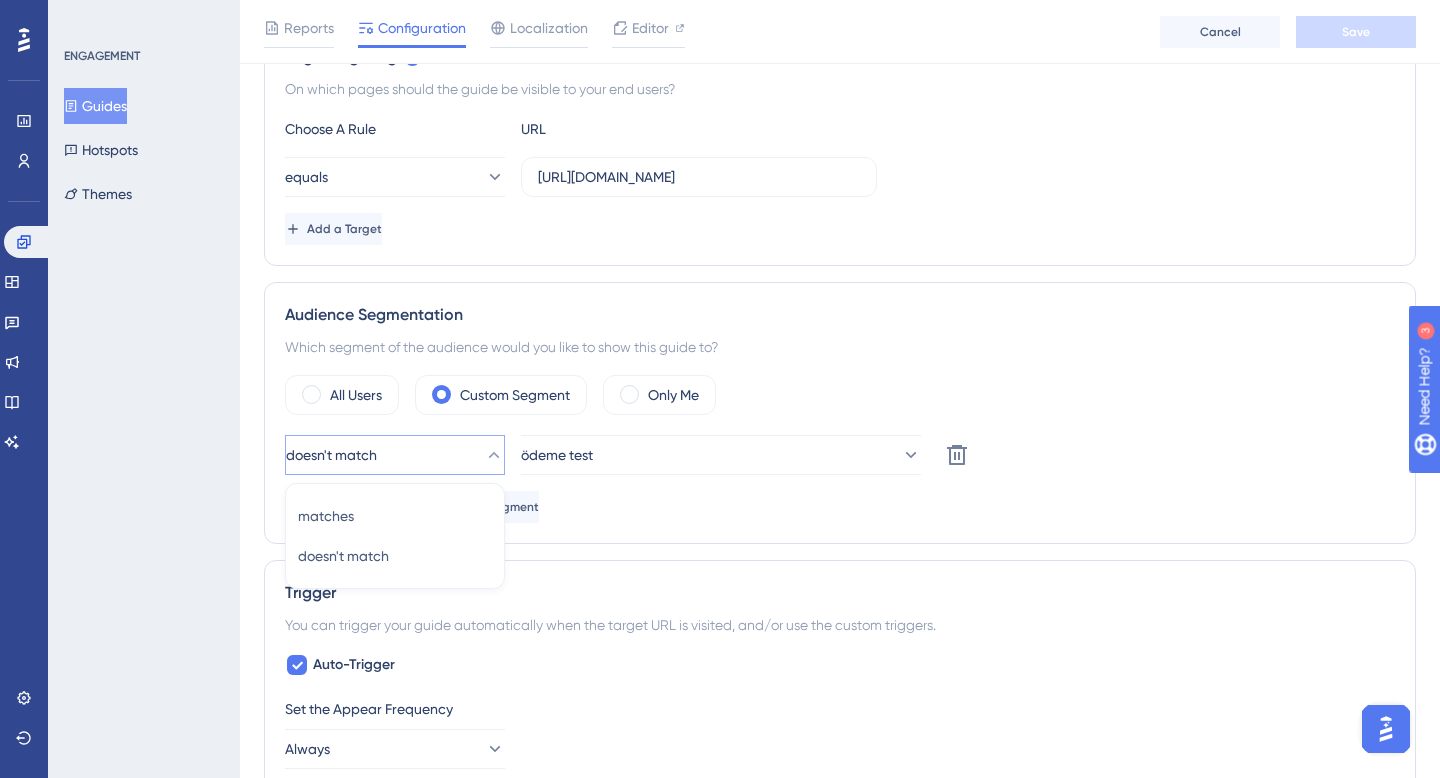 click on "Audience Segmentation" at bounding box center (840, 315) 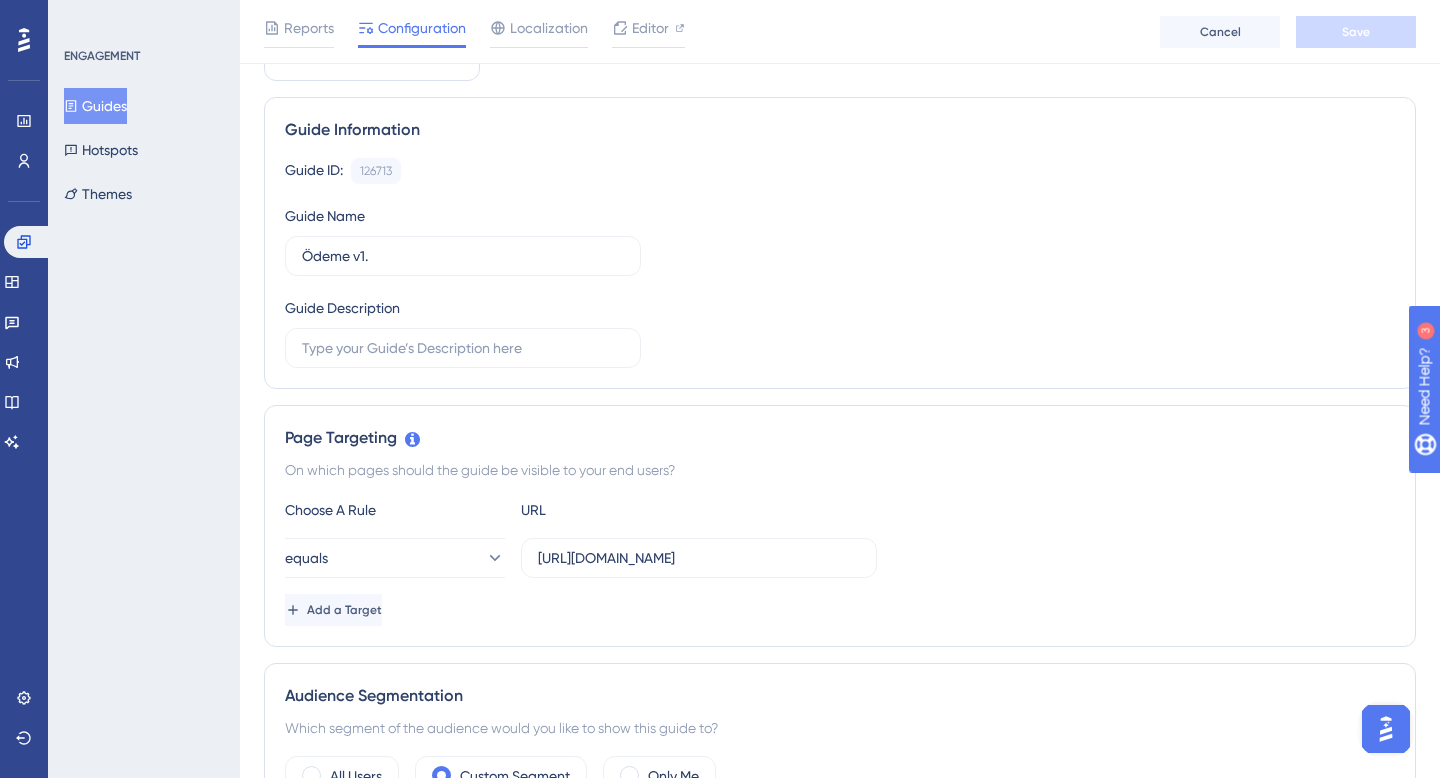 scroll, scrollTop: 0, scrollLeft: 0, axis: both 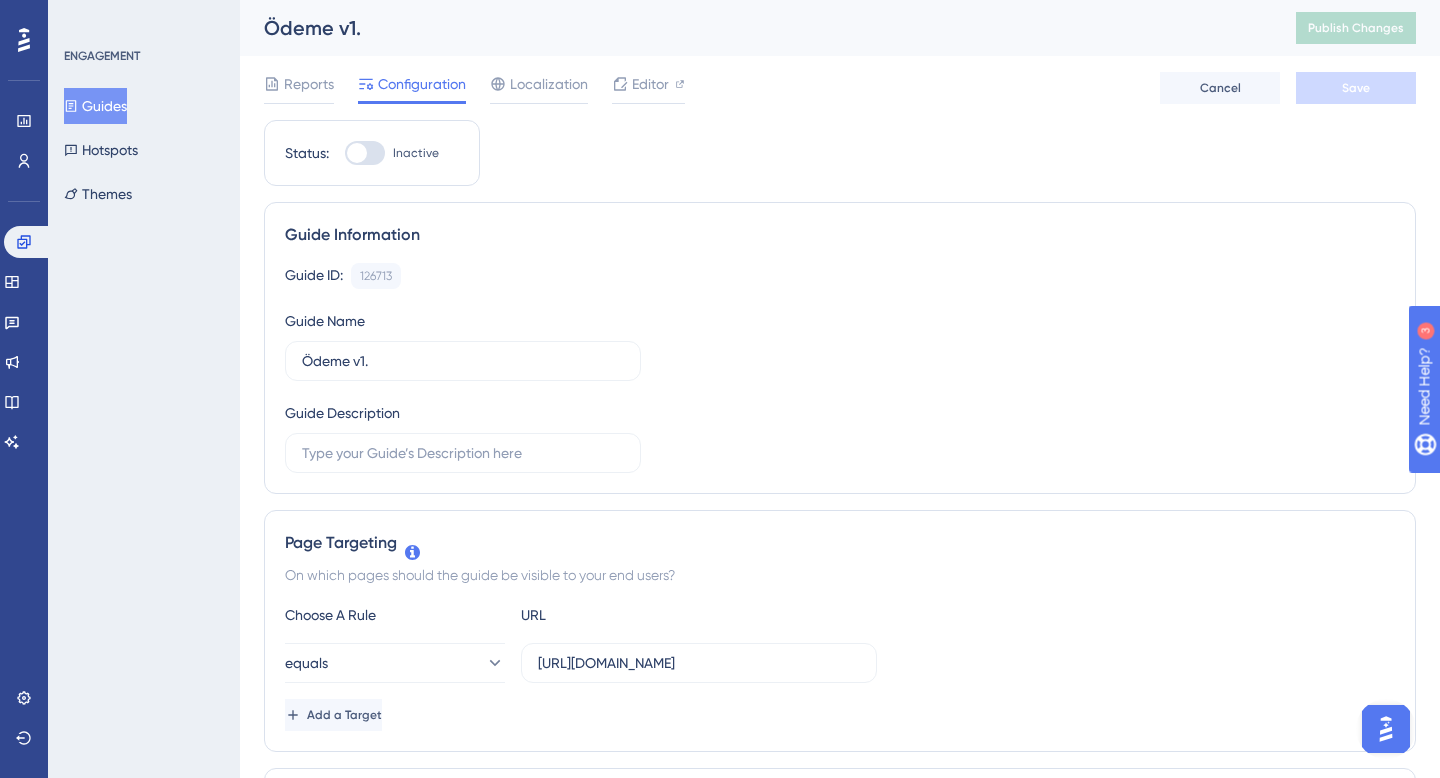 click on "Guides" at bounding box center [95, 106] 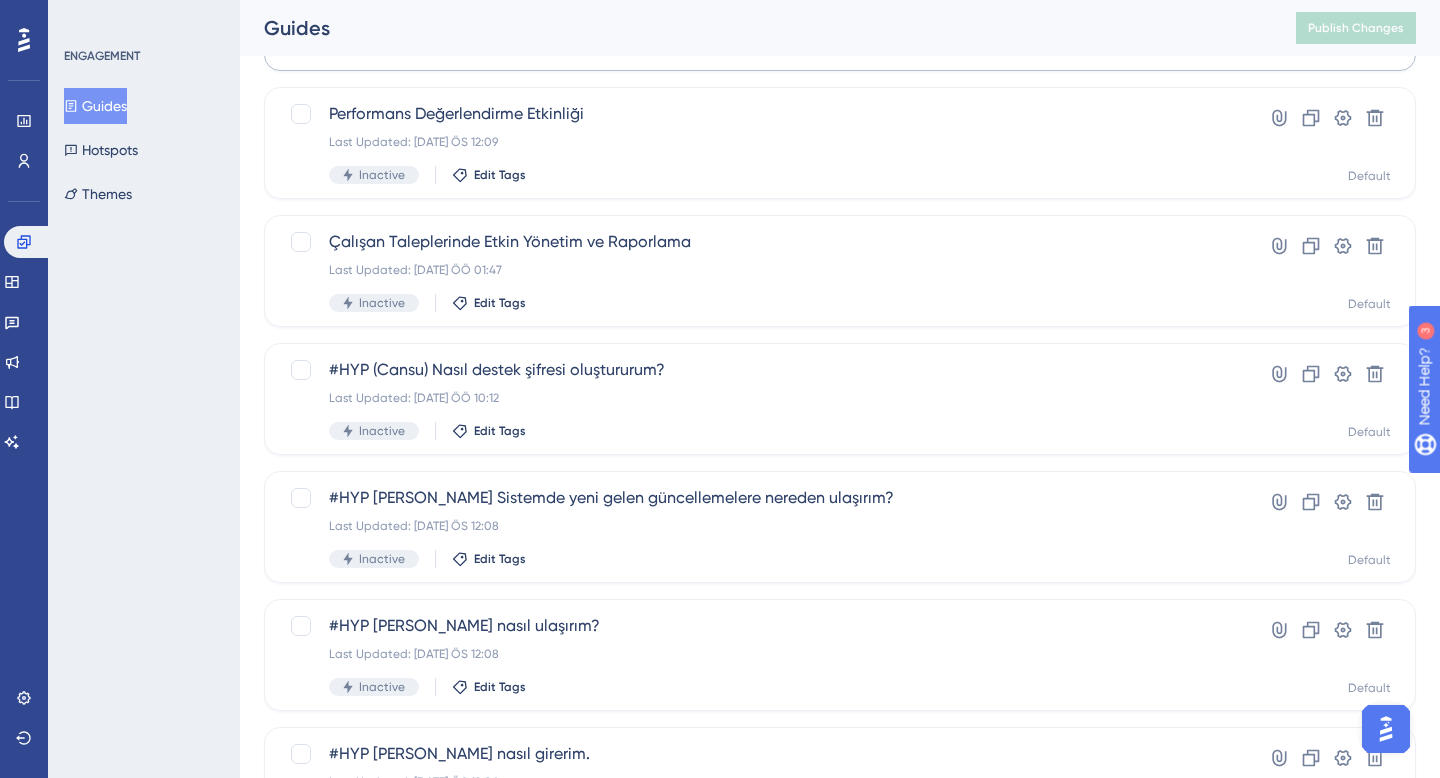 scroll, scrollTop: 413, scrollLeft: 0, axis: vertical 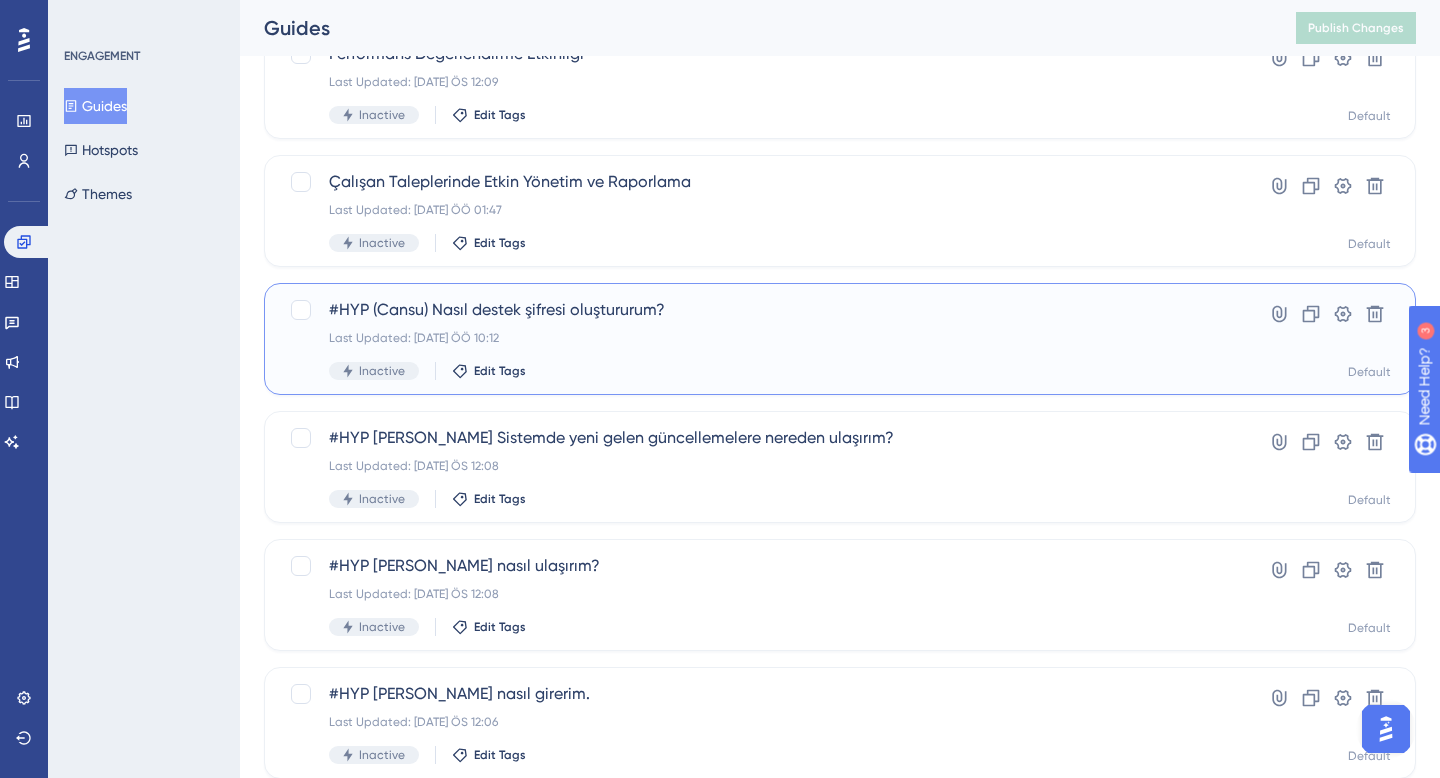 click on "#HYP (Cansu) Nasıl destek şifresi oluştururum? Last Updated: 26 Haz 2025 ÖÖ 10:12 Inactive Edit Tags" at bounding box center (760, 339) 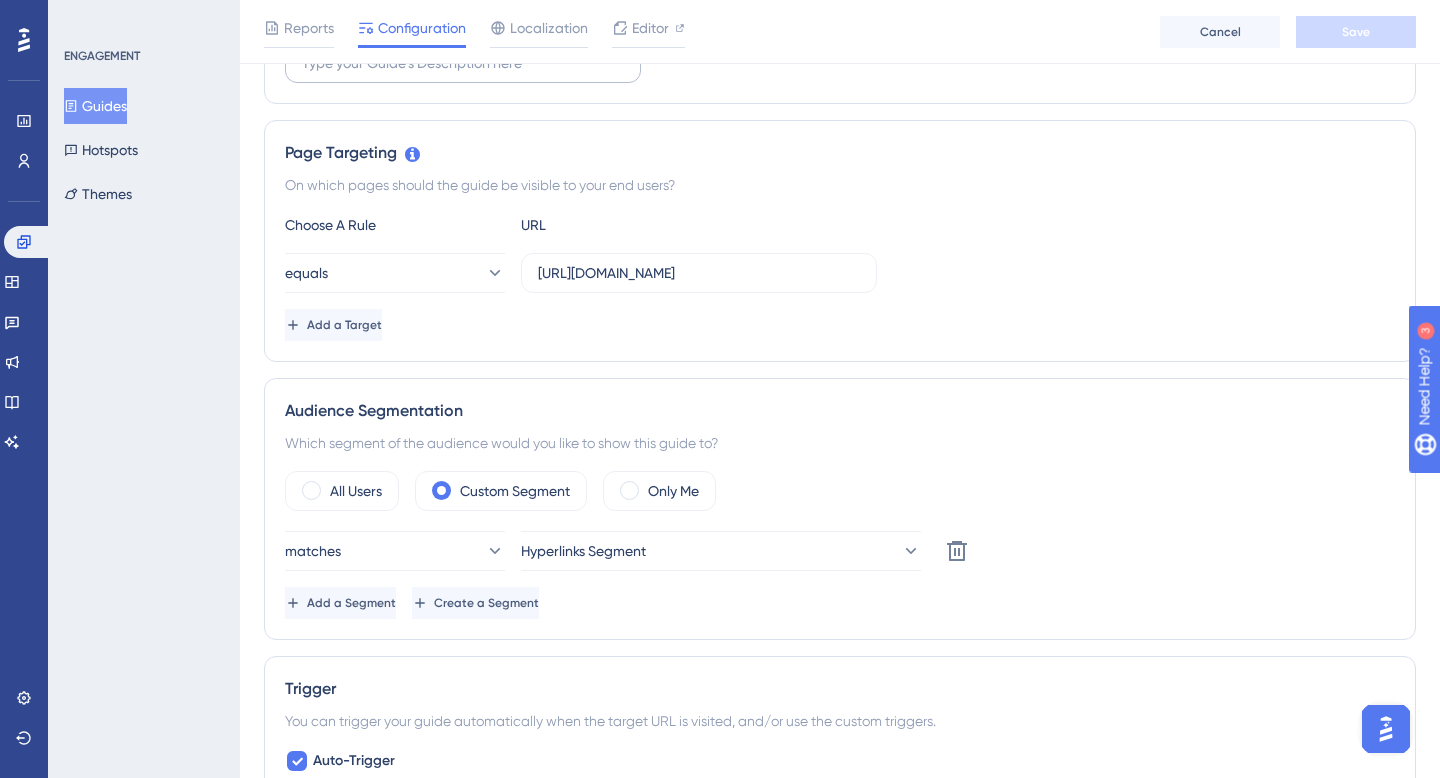 scroll, scrollTop: 0, scrollLeft: 0, axis: both 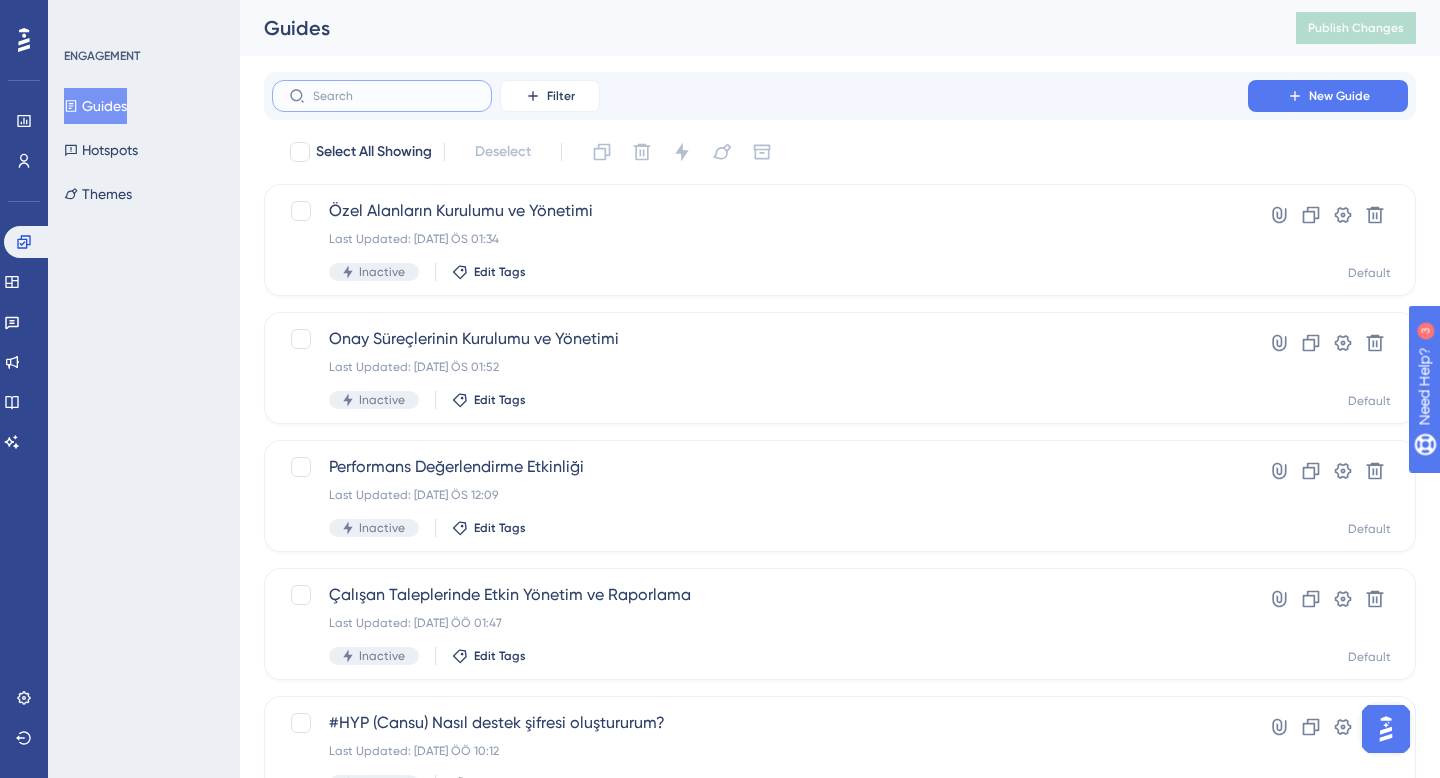 click at bounding box center (394, 96) 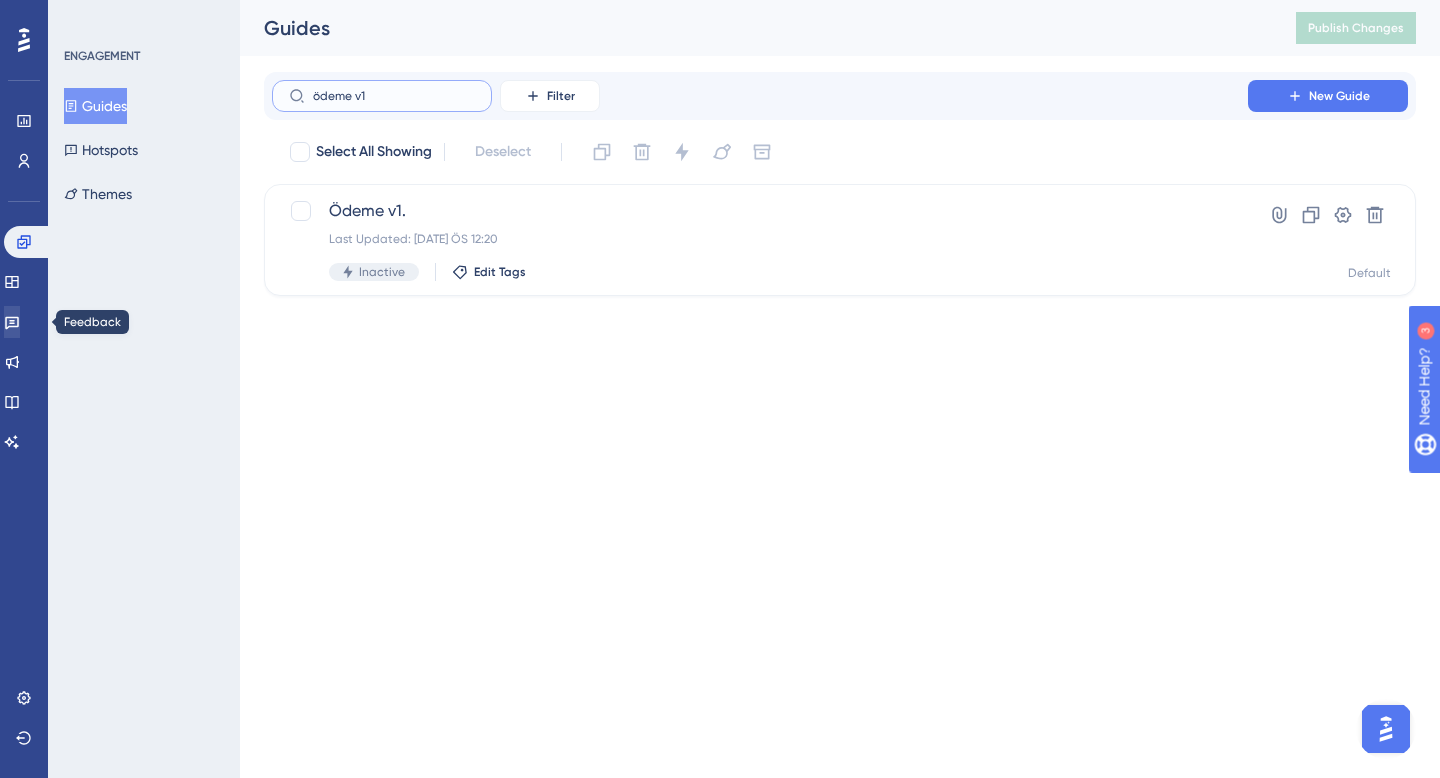 type on "ödeme v1" 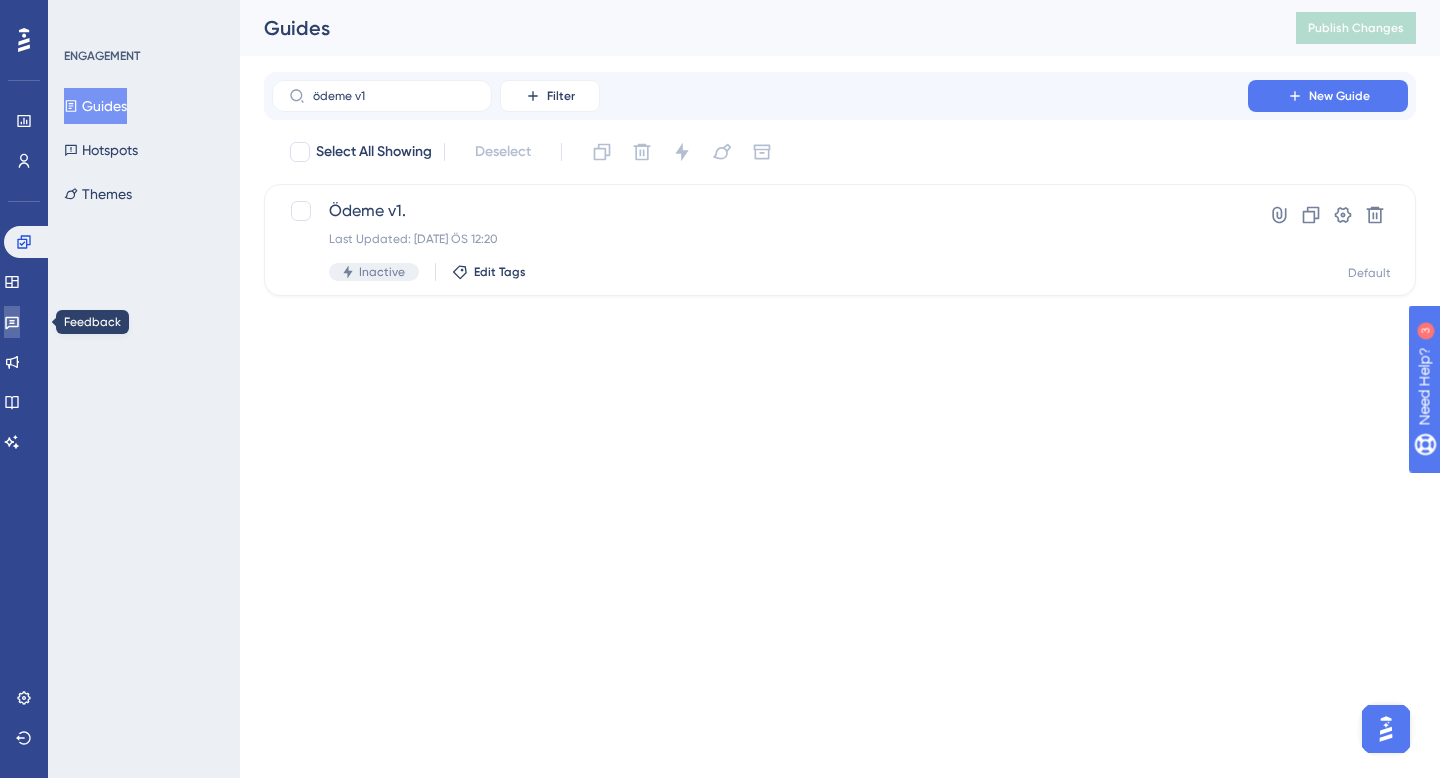 click 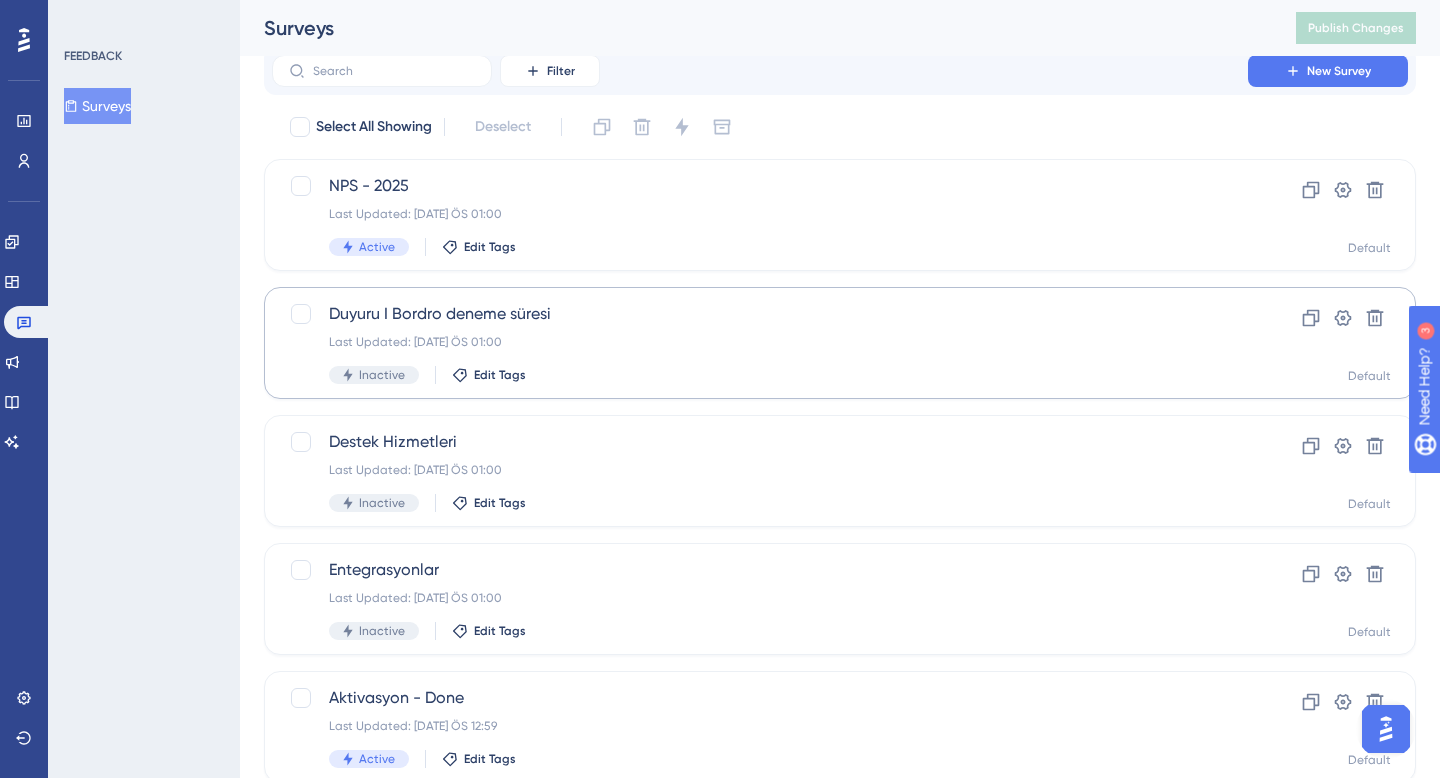 scroll, scrollTop: 0, scrollLeft: 0, axis: both 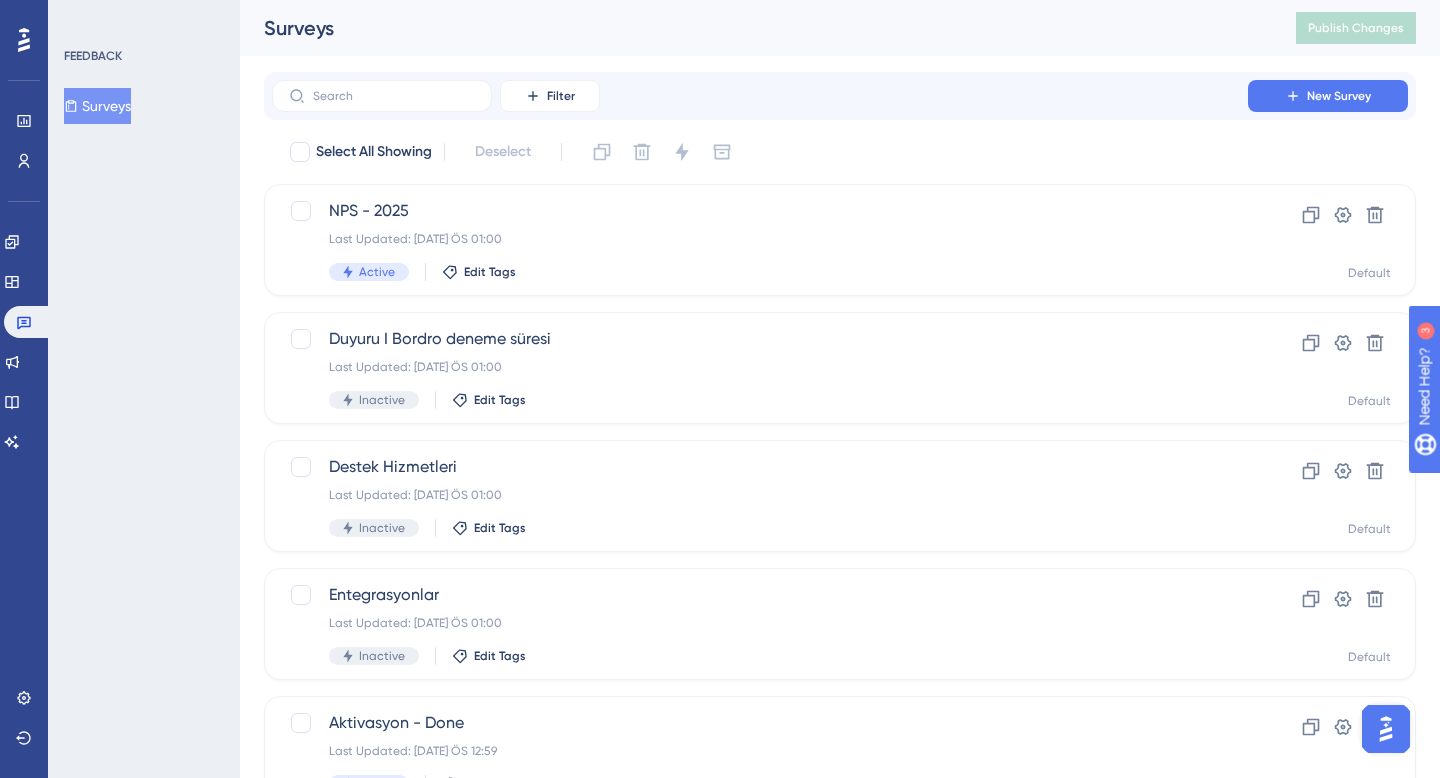 click at bounding box center (1386, 729) 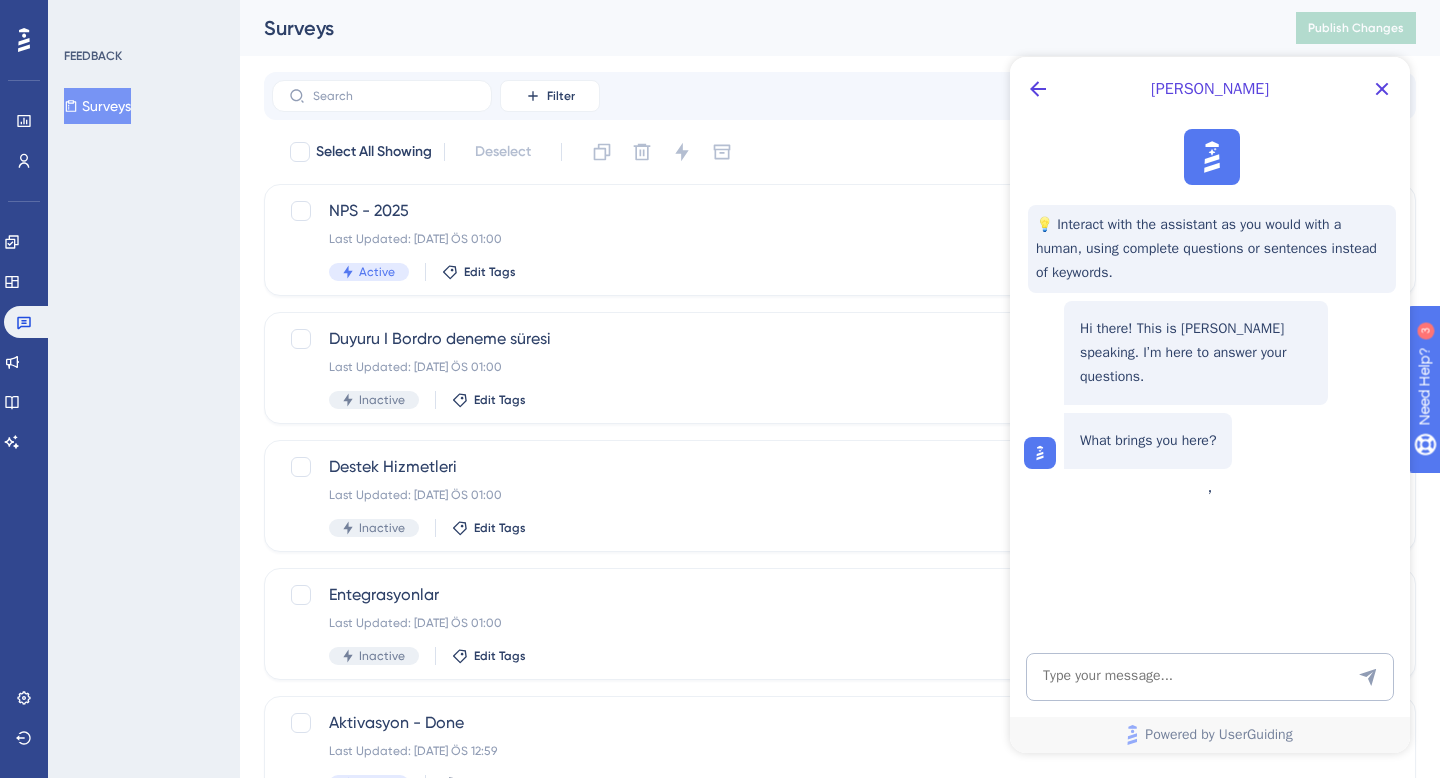 scroll, scrollTop: 0, scrollLeft: 0, axis: both 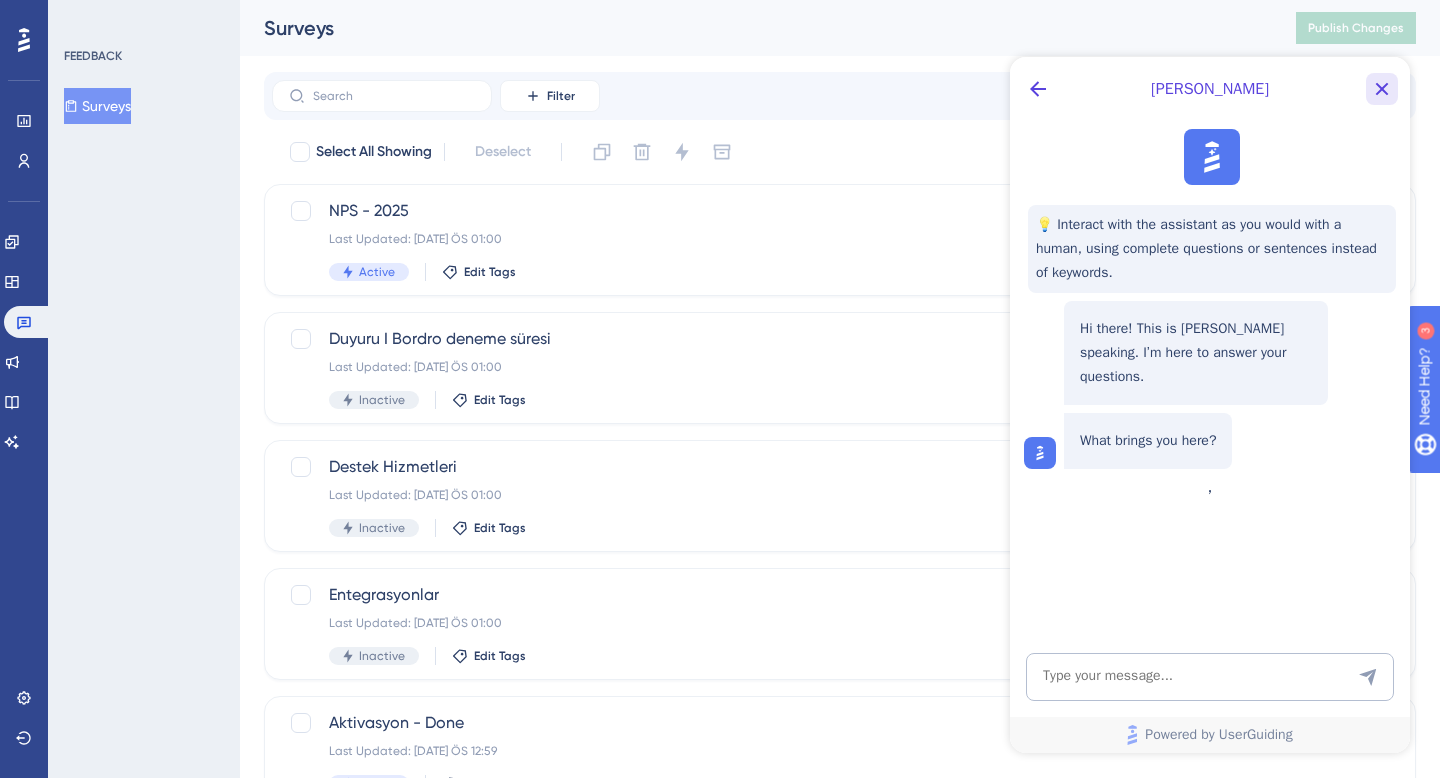 click 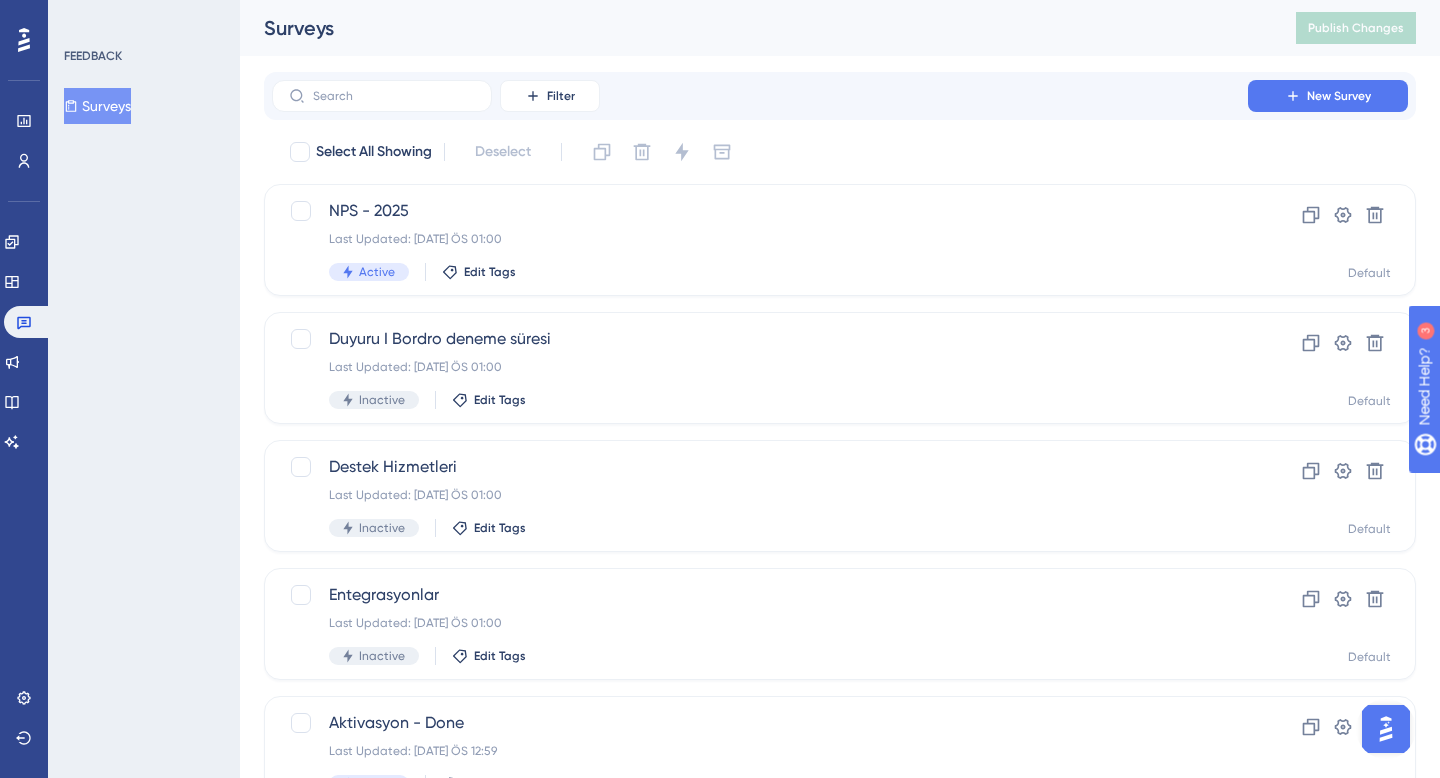 scroll, scrollTop: 0, scrollLeft: 0, axis: both 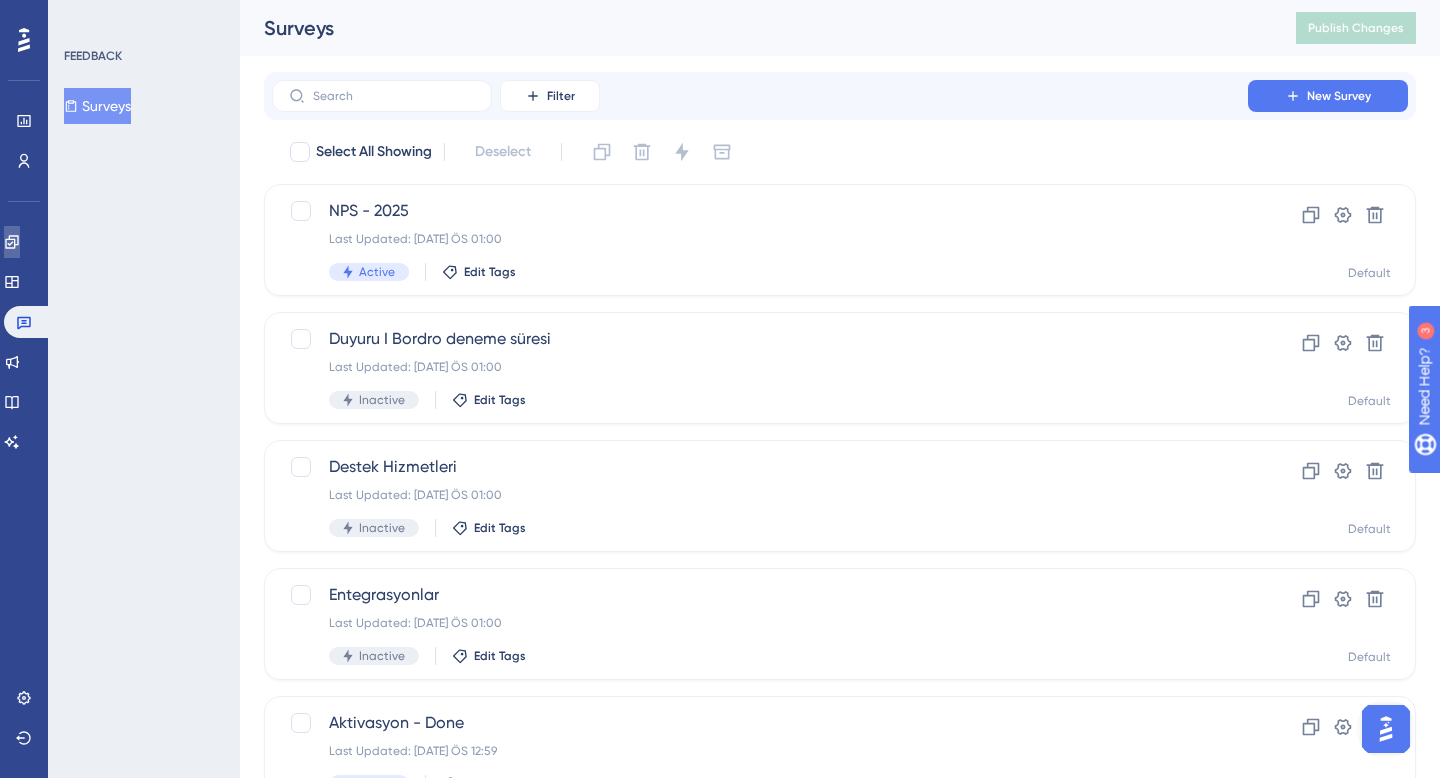 click at bounding box center [12, 242] 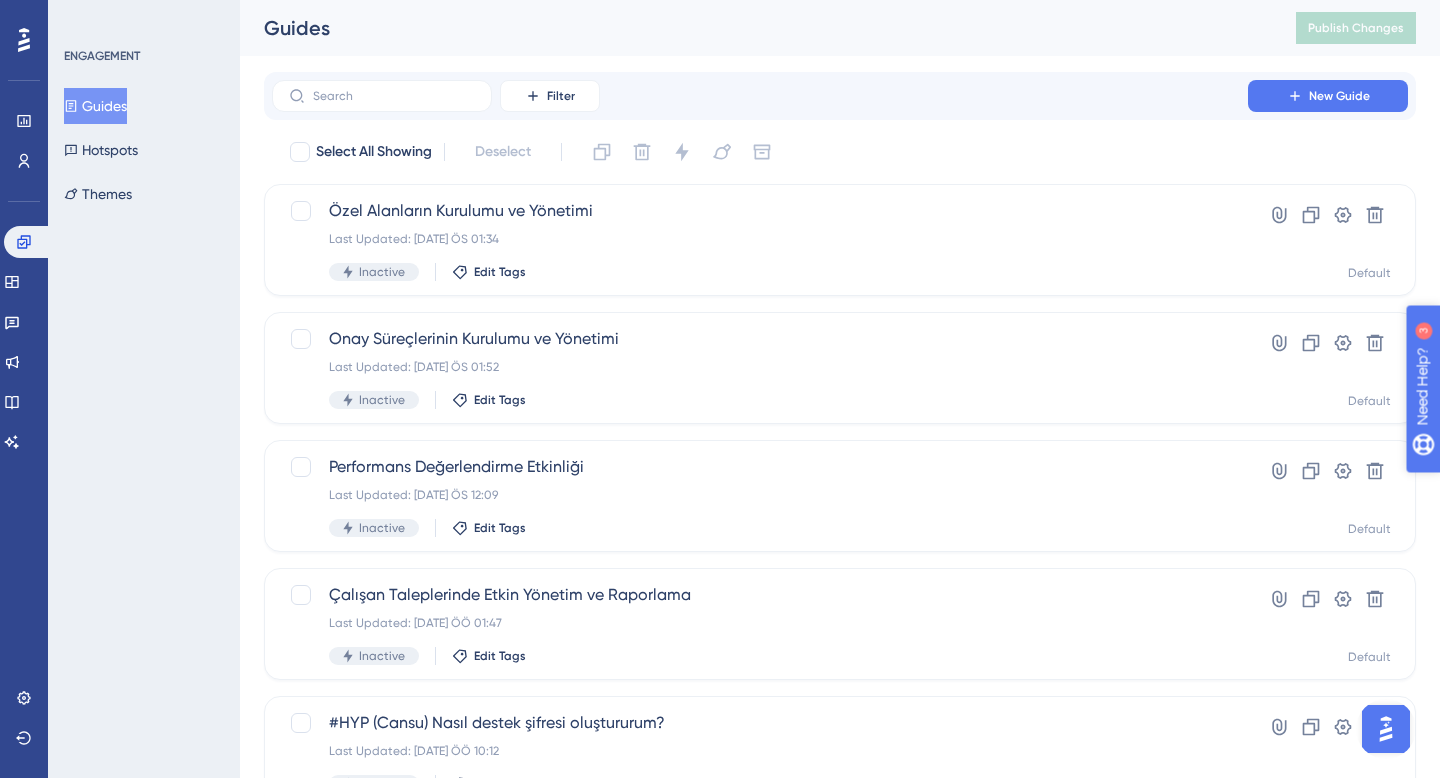 click on "Need Help?" at bounding box center [1492, 489] 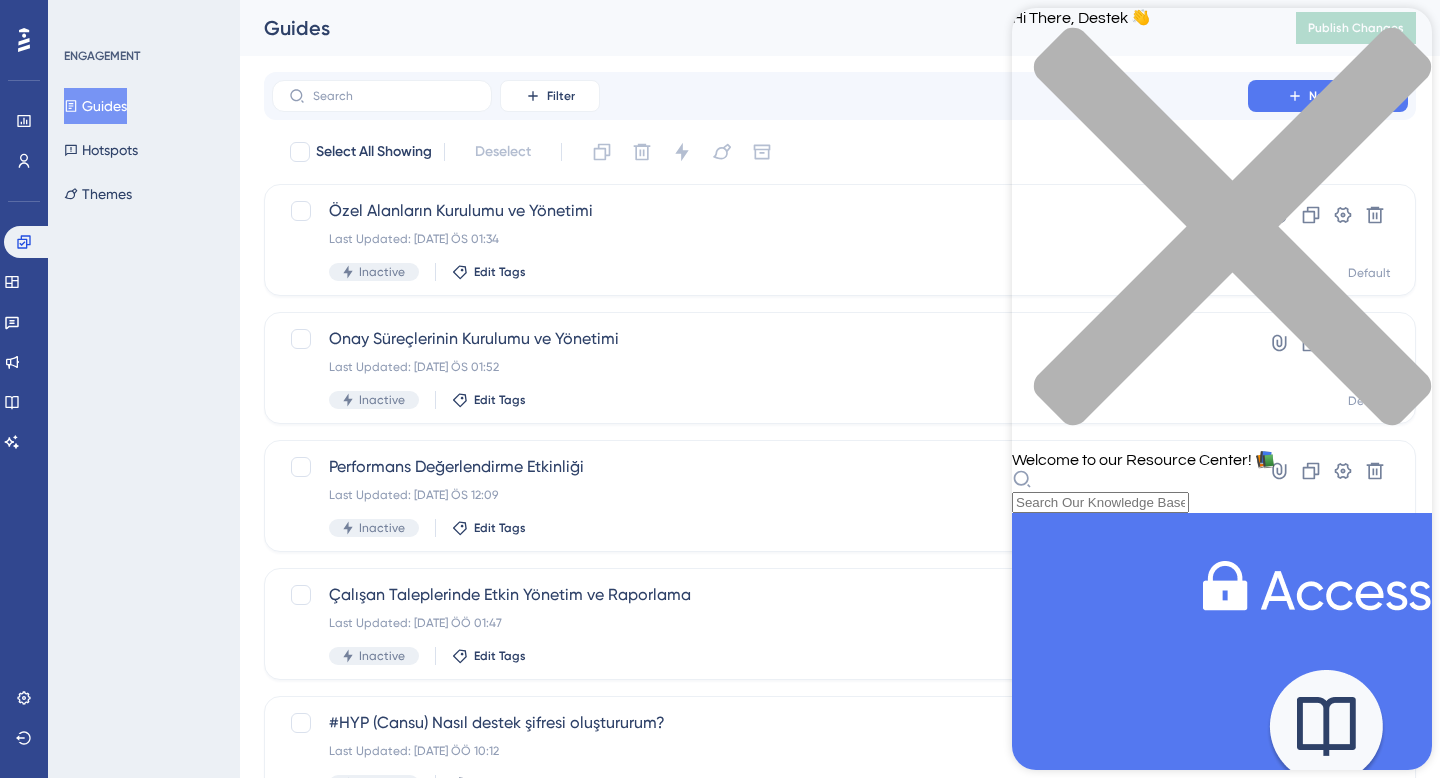 click at bounding box center [1222, 238] 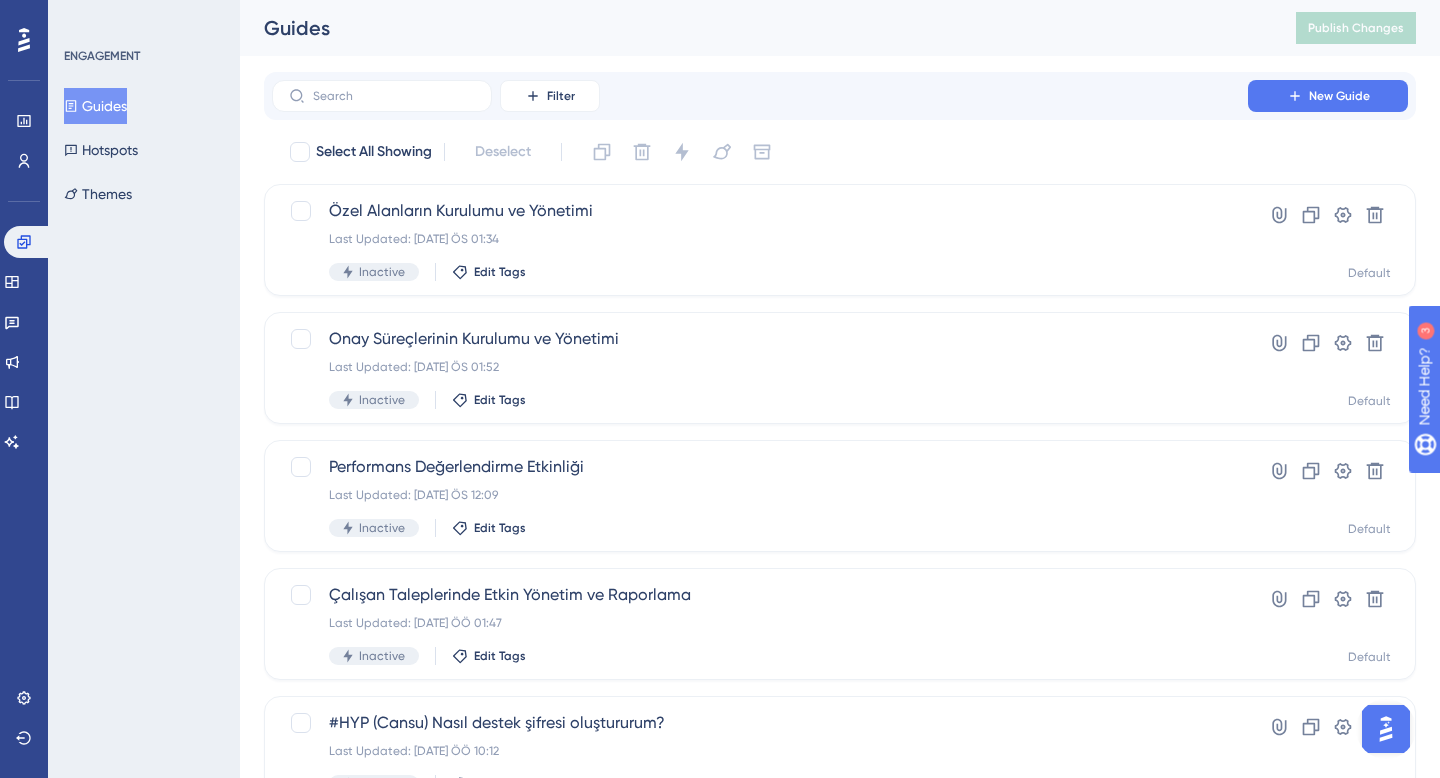 click at bounding box center [1386, 729] 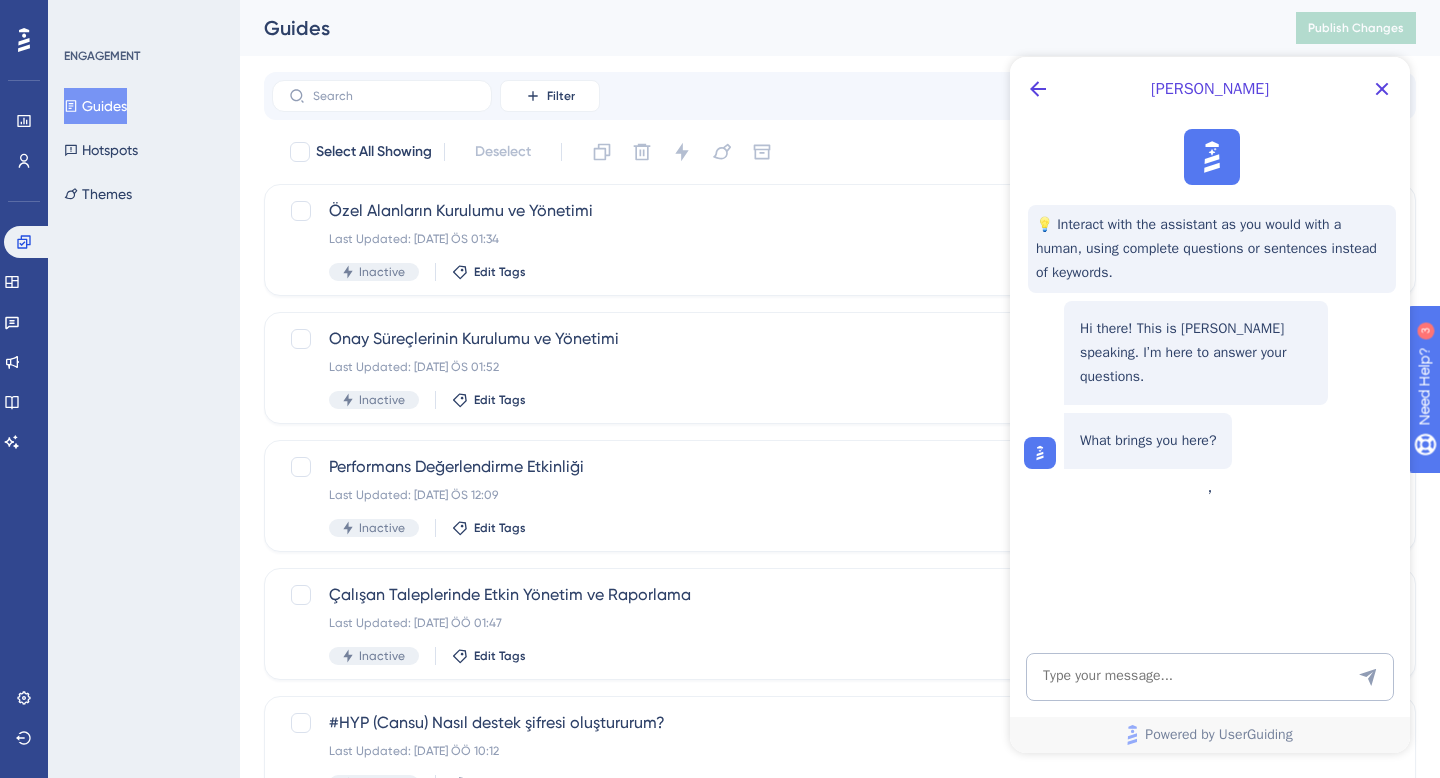 scroll, scrollTop: 0, scrollLeft: 0, axis: both 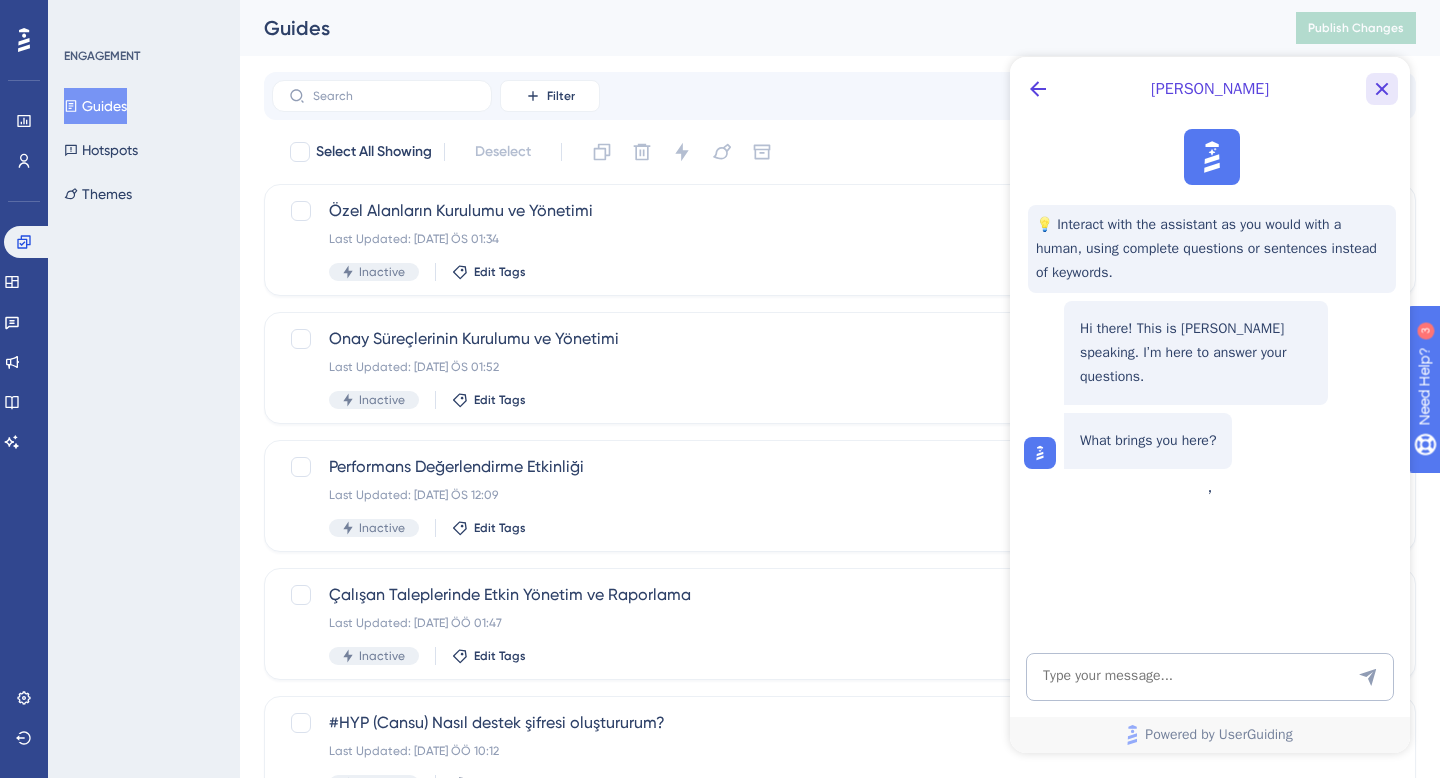 click 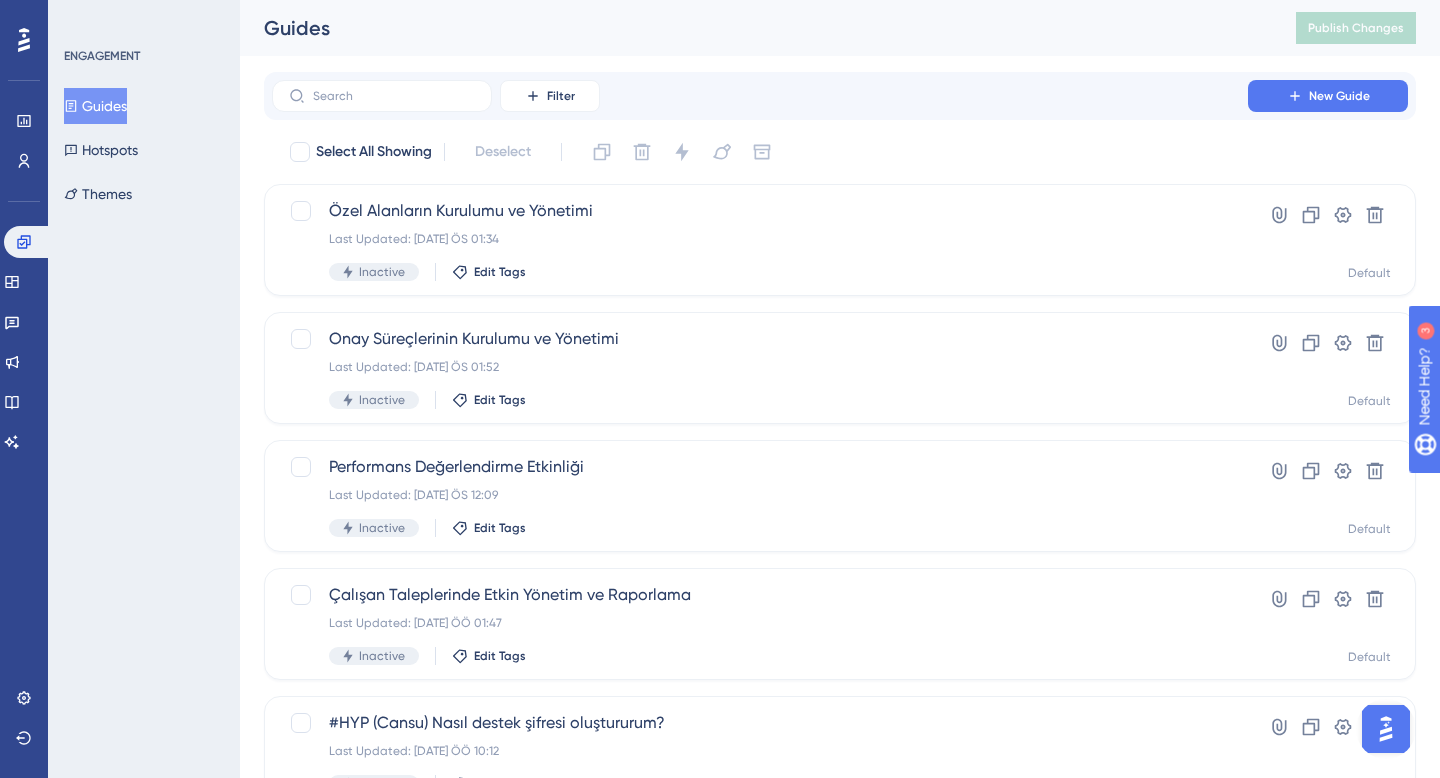 scroll, scrollTop: 0, scrollLeft: 0, axis: both 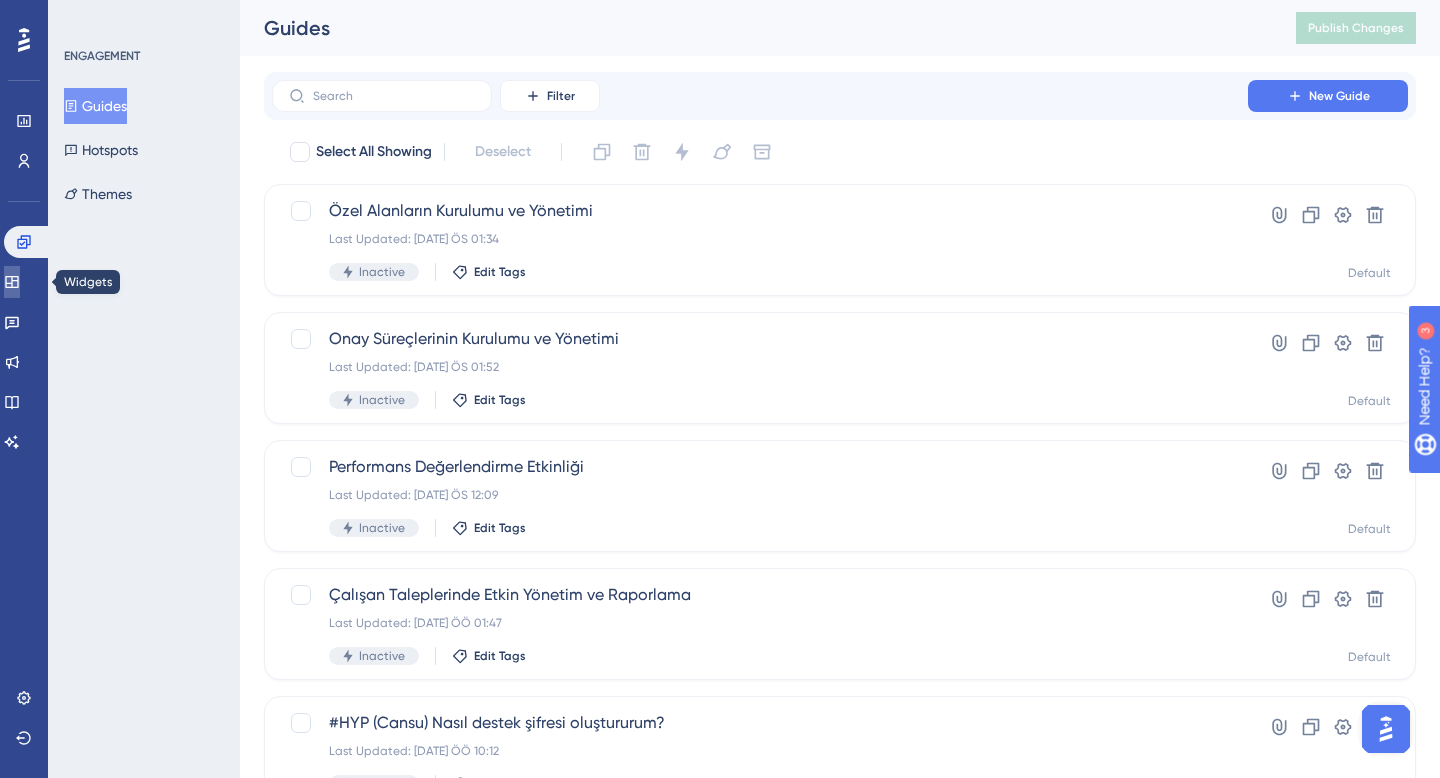 click at bounding box center (12, 282) 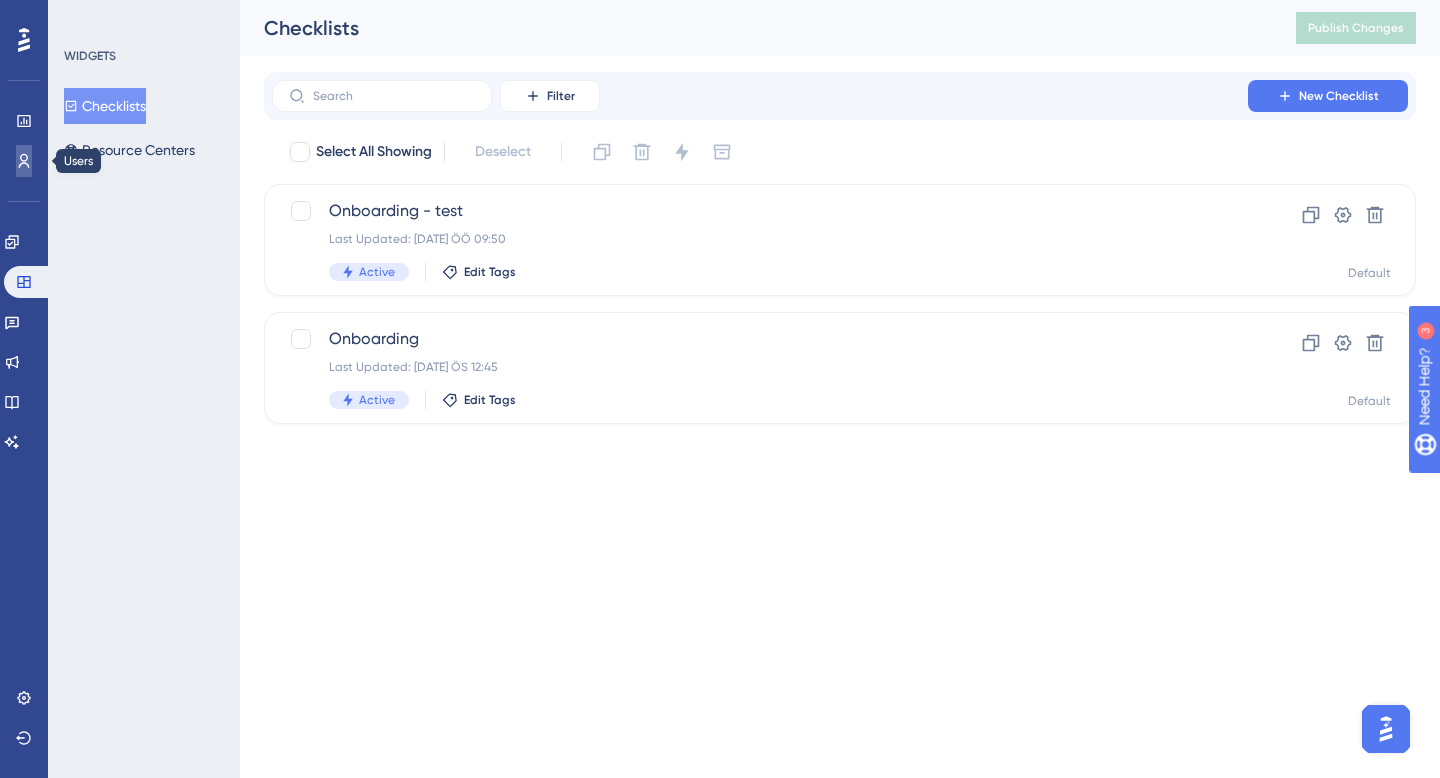 click 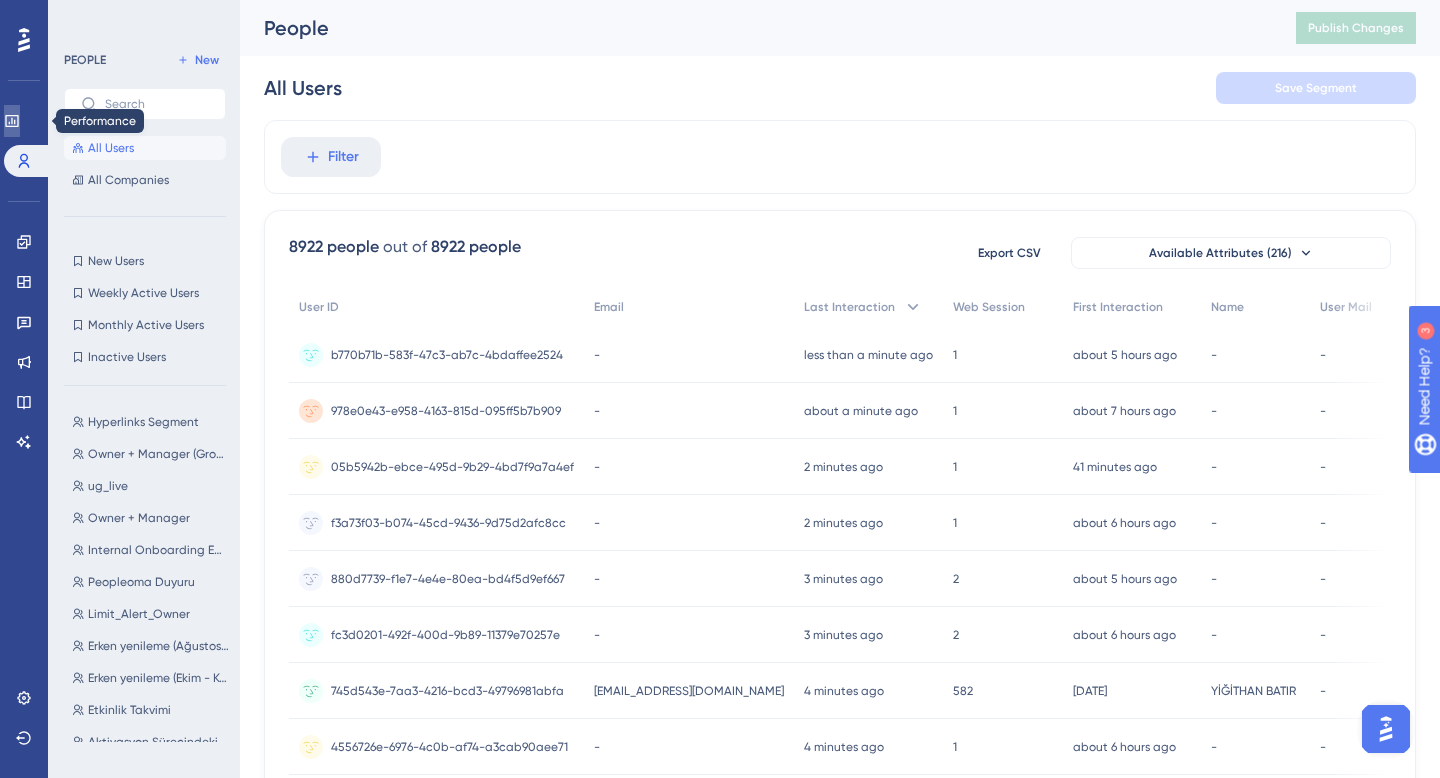 click 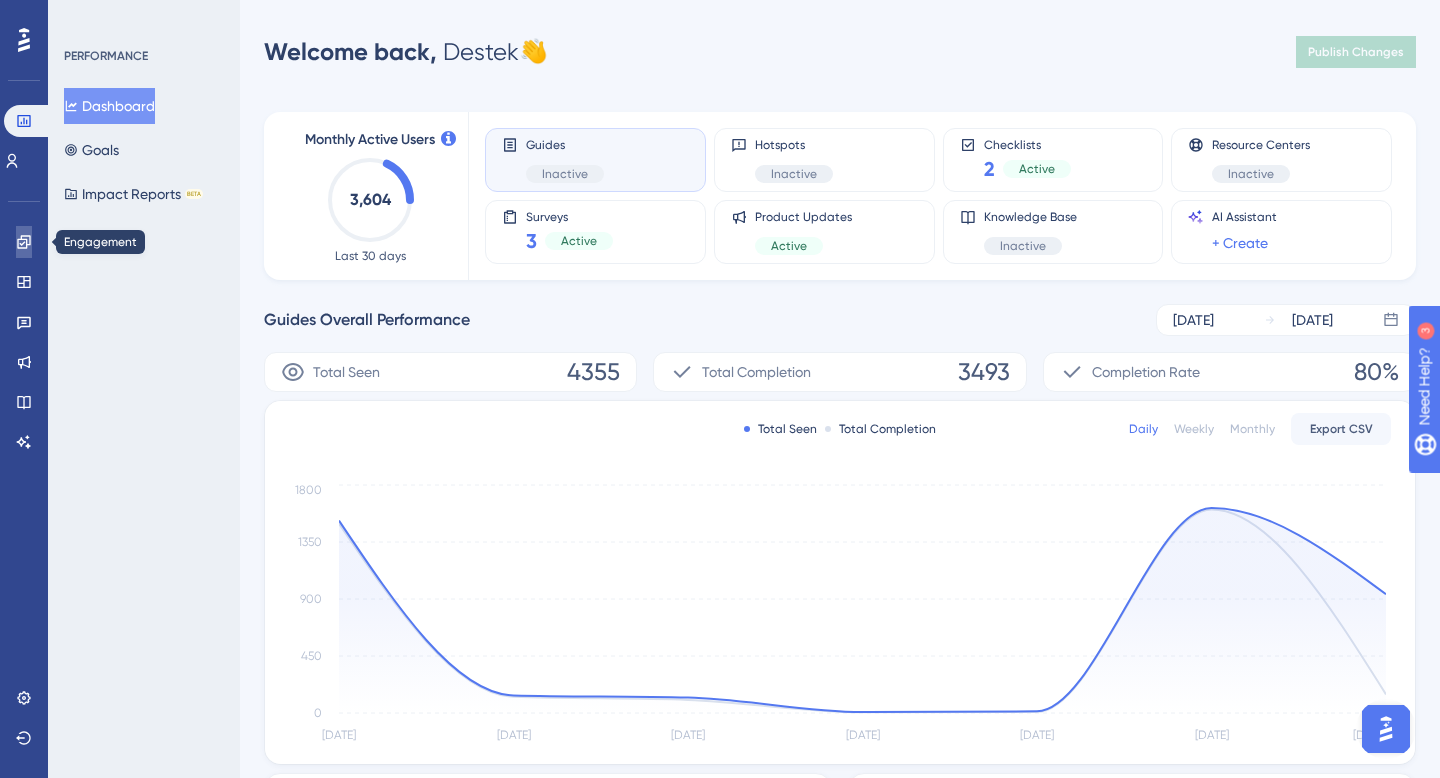 click 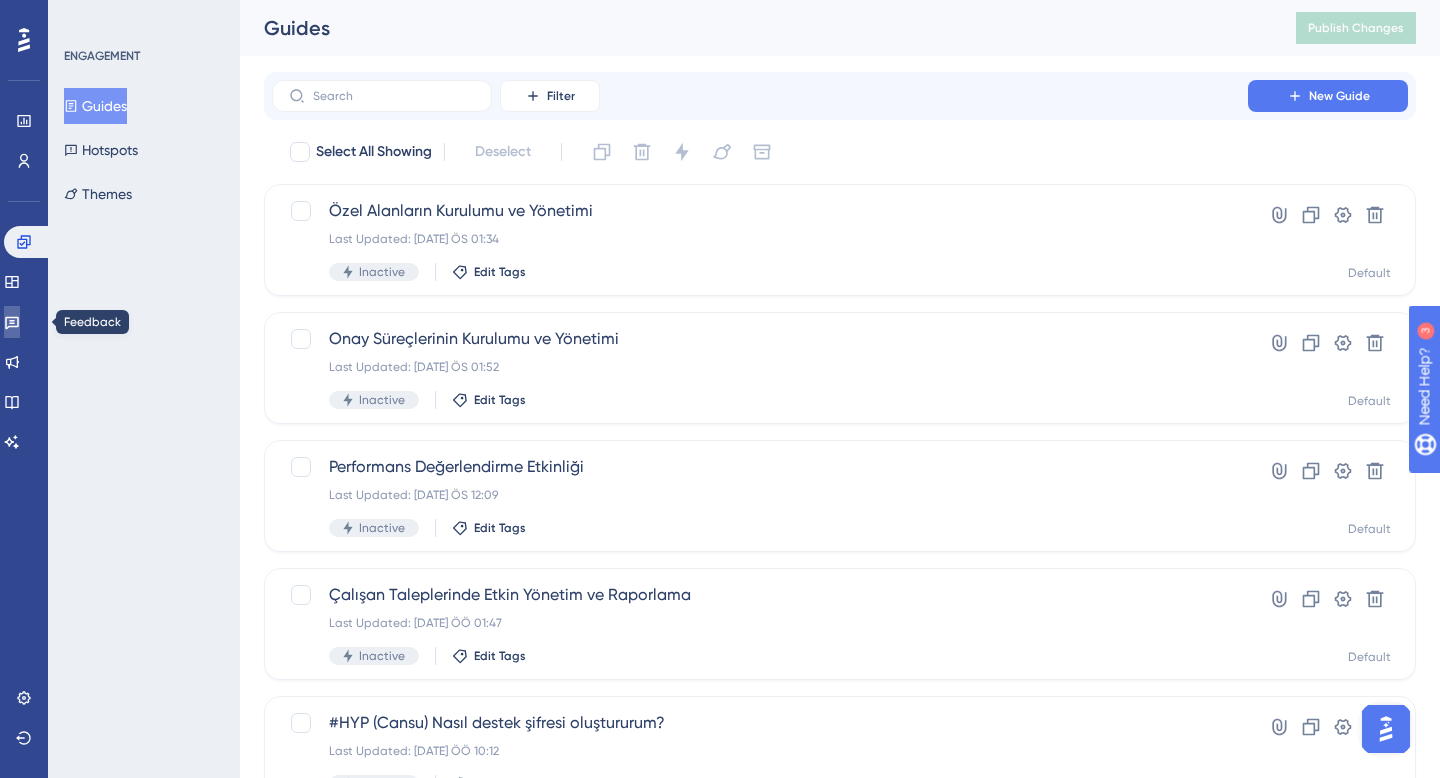 click at bounding box center (12, 322) 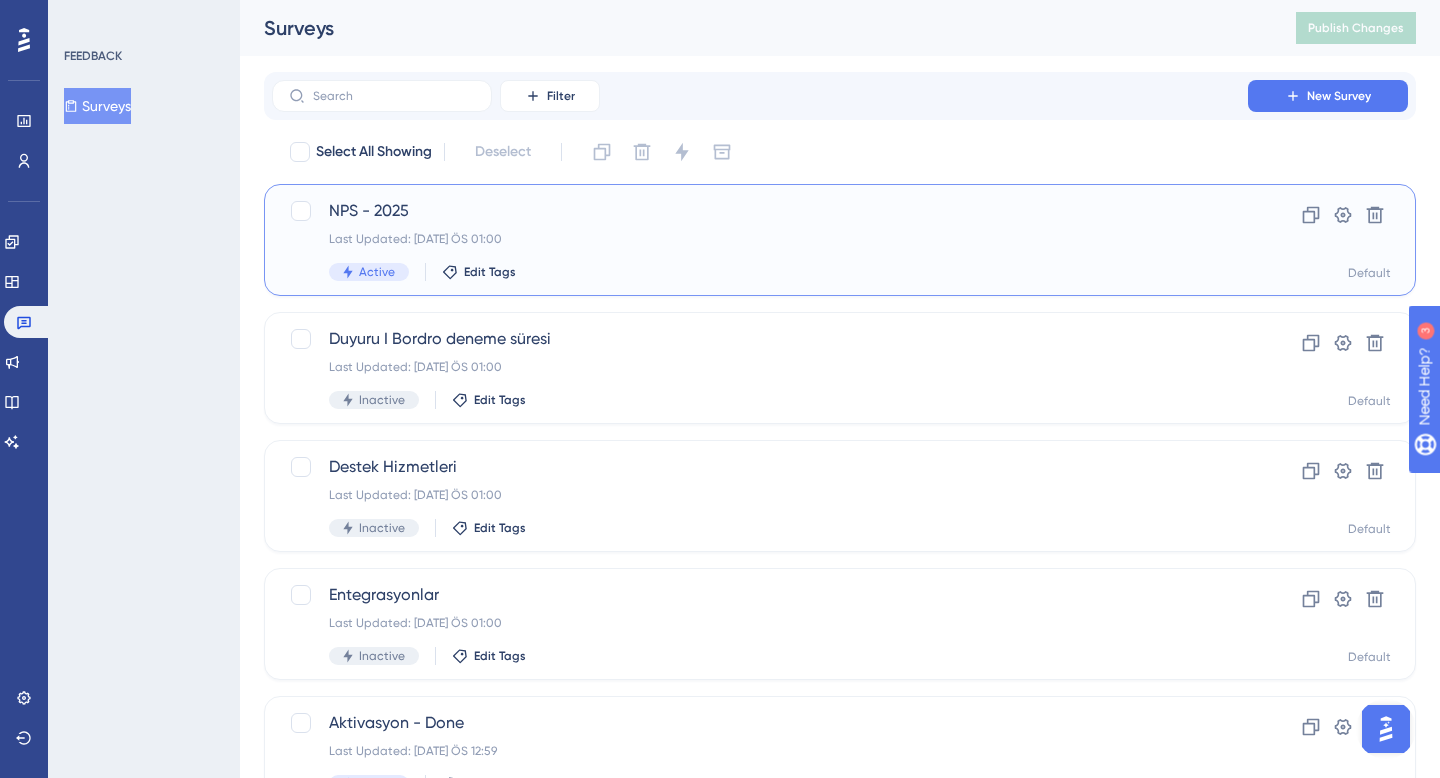 click on "NPS - 2025 Last Updated: 22 Tem 2025 ÖS 01:00 Active Edit Tags" at bounding box center [760, 240] 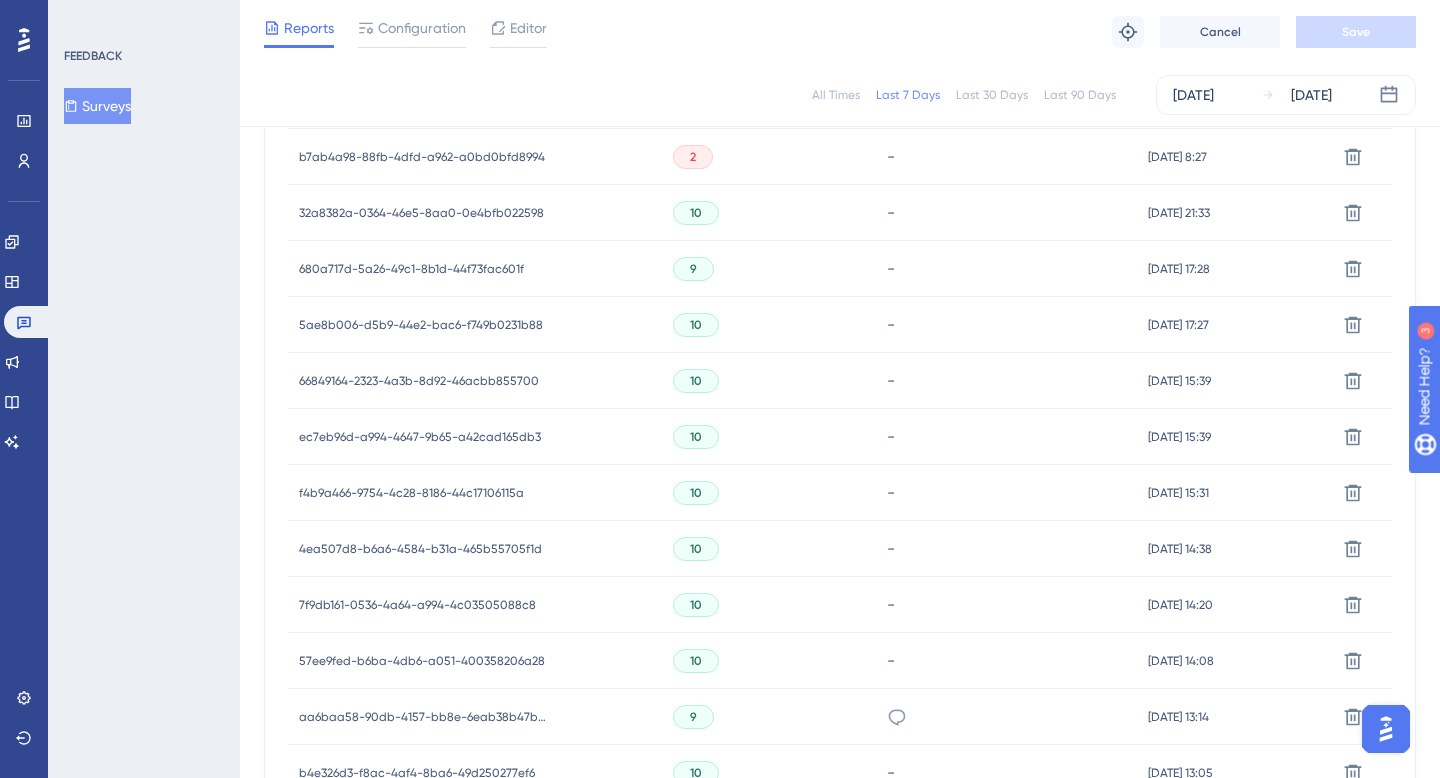 scroll, scrollTop: 0, scrollLeft: 0, axis: both 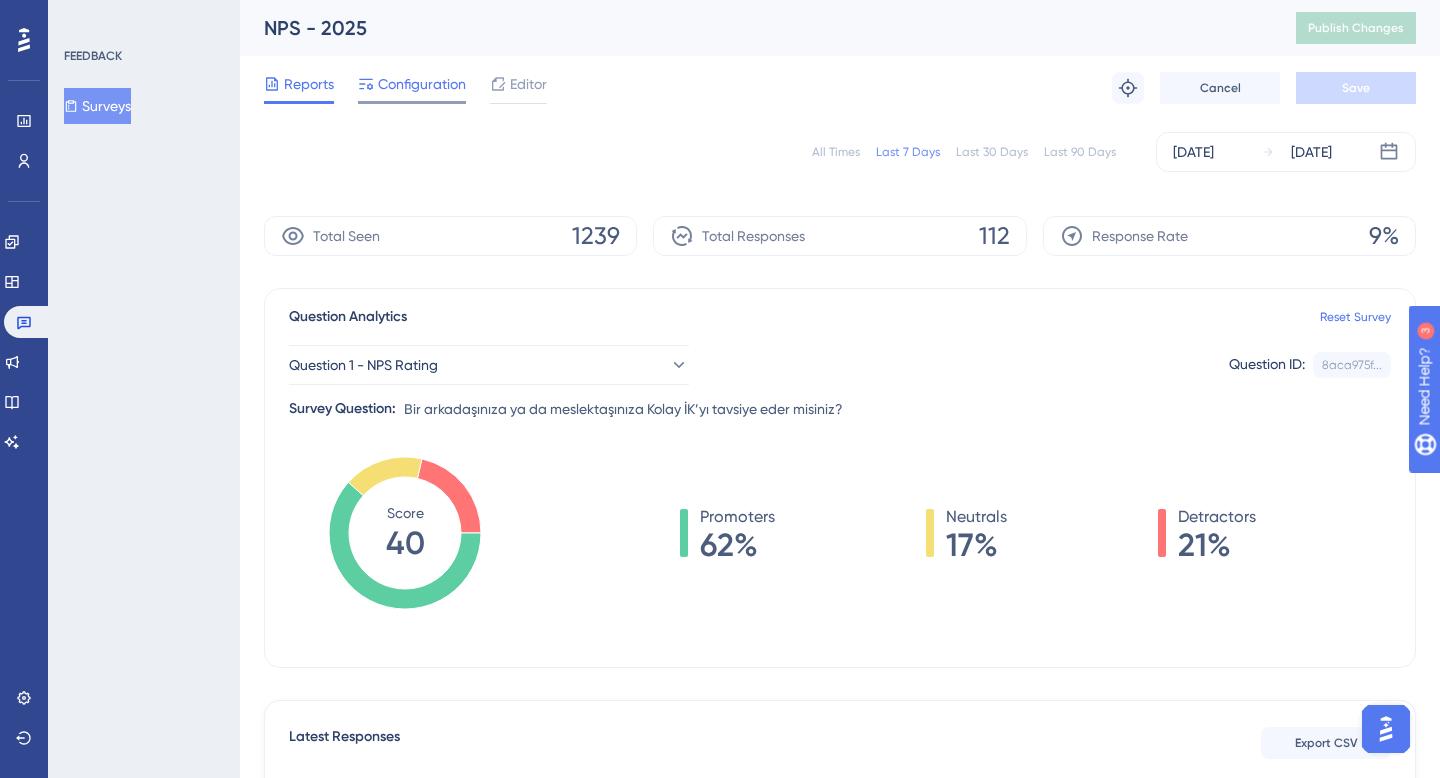 click on "Configuration" at bounding box center (422, 84) 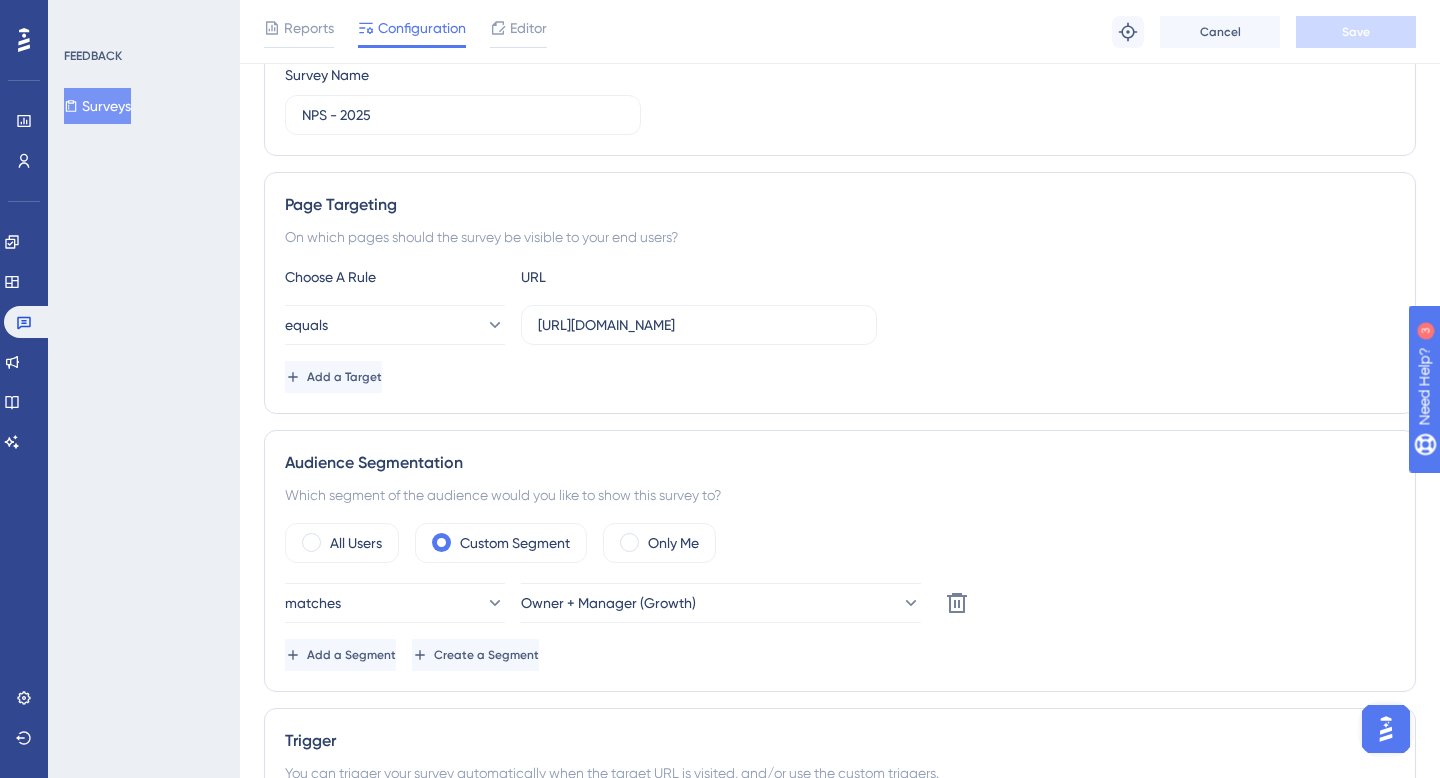scroll, scrollTop: 0, scrollLeft: 0, axis: both 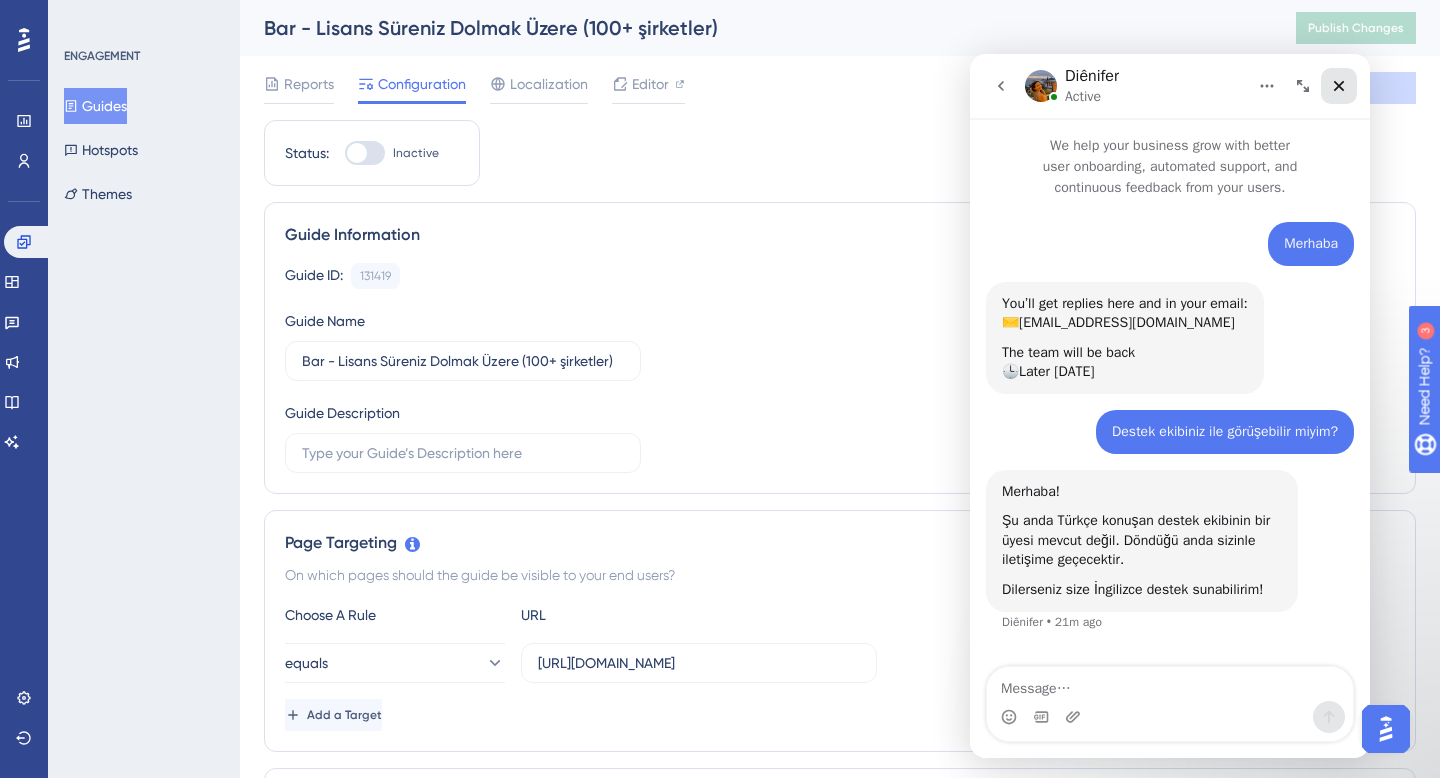 click 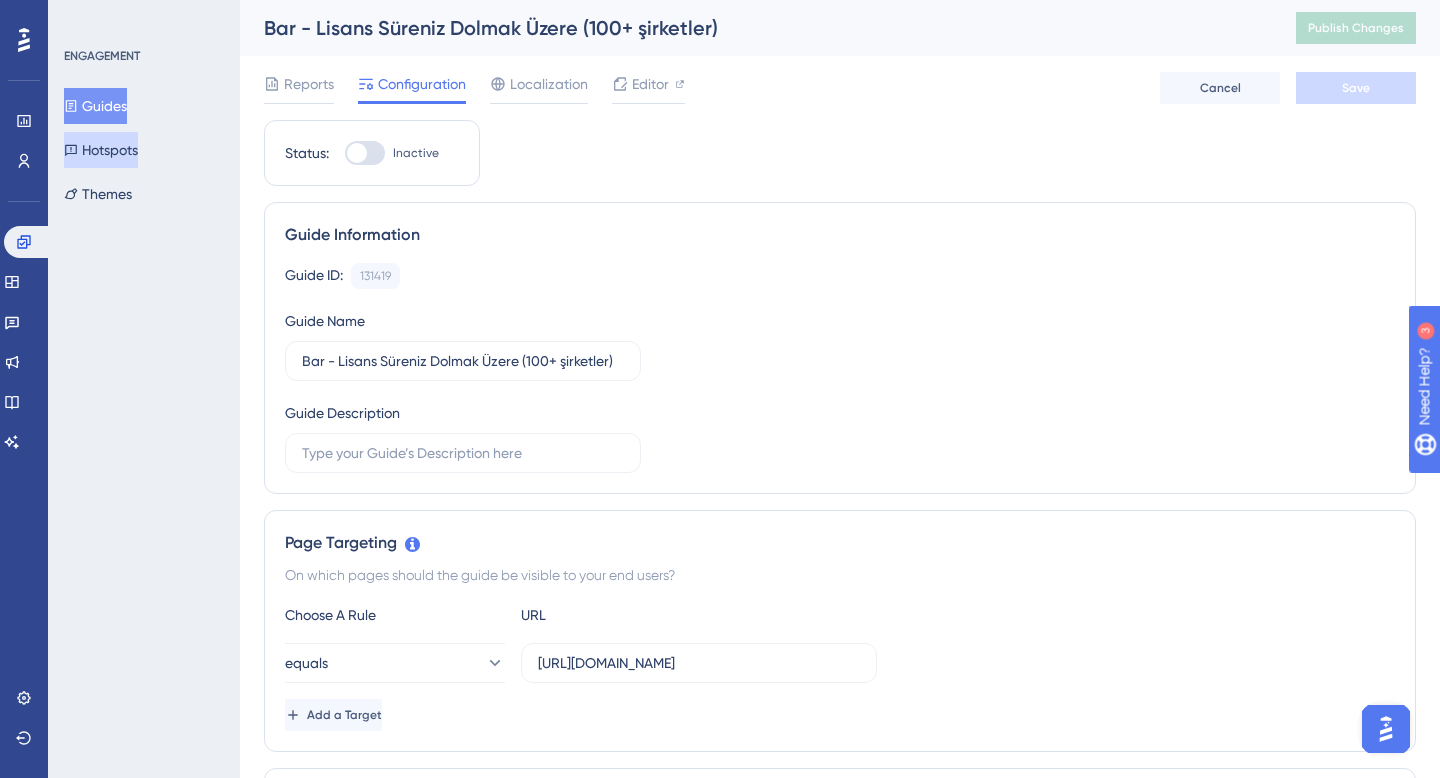 click on "Hotspots" at bounding box center (101, 150) 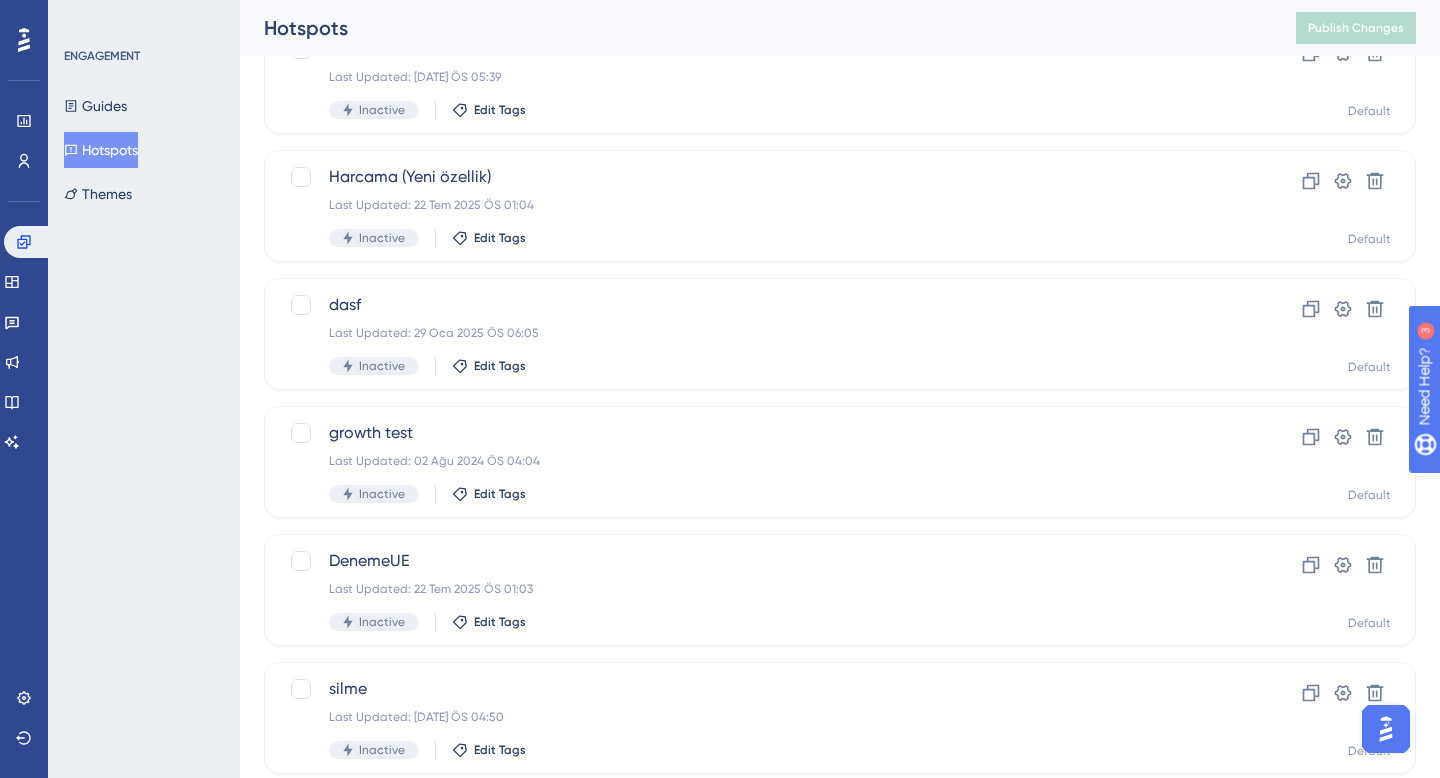 scroll, scrollTop: 562, scrollLeft: 0, axis: vertical 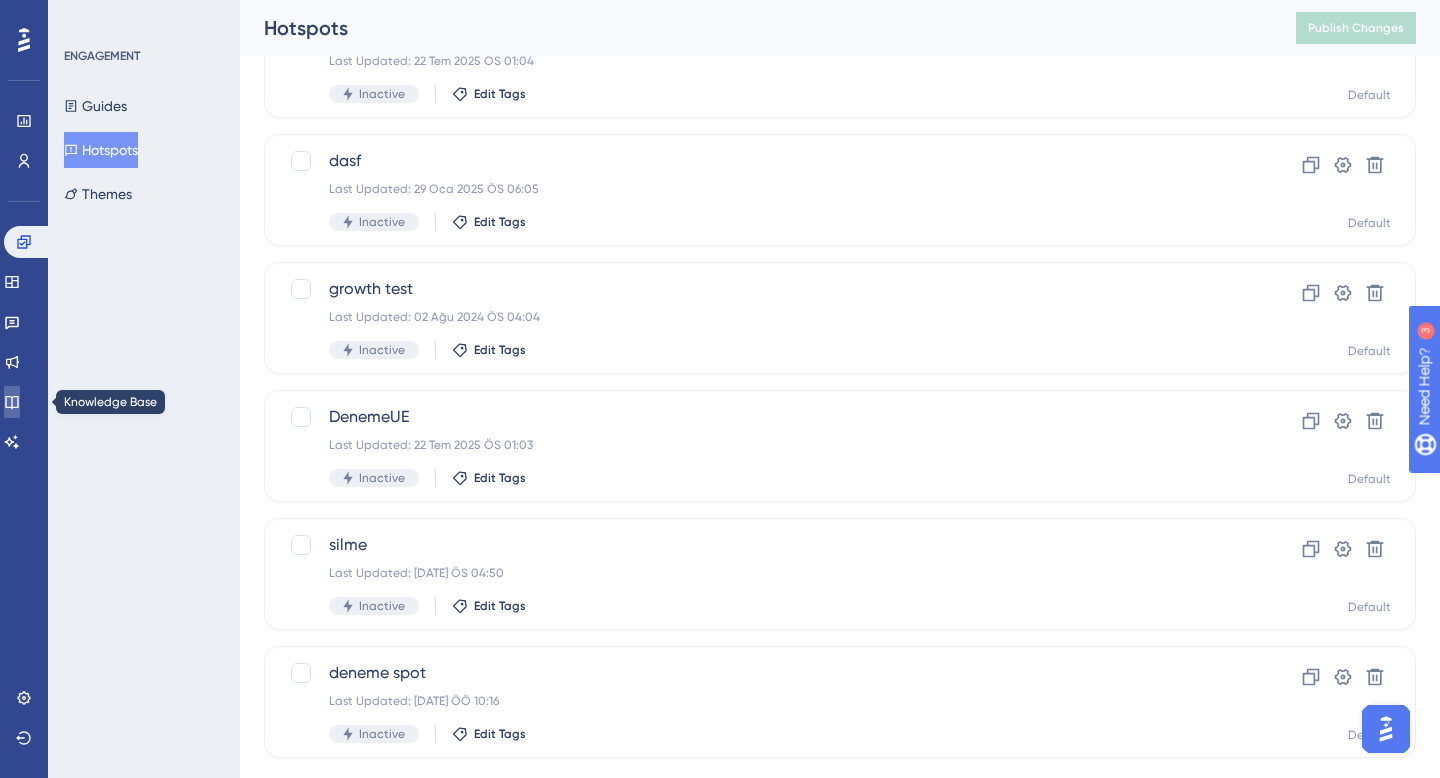 click at bounding box center (12, 402) 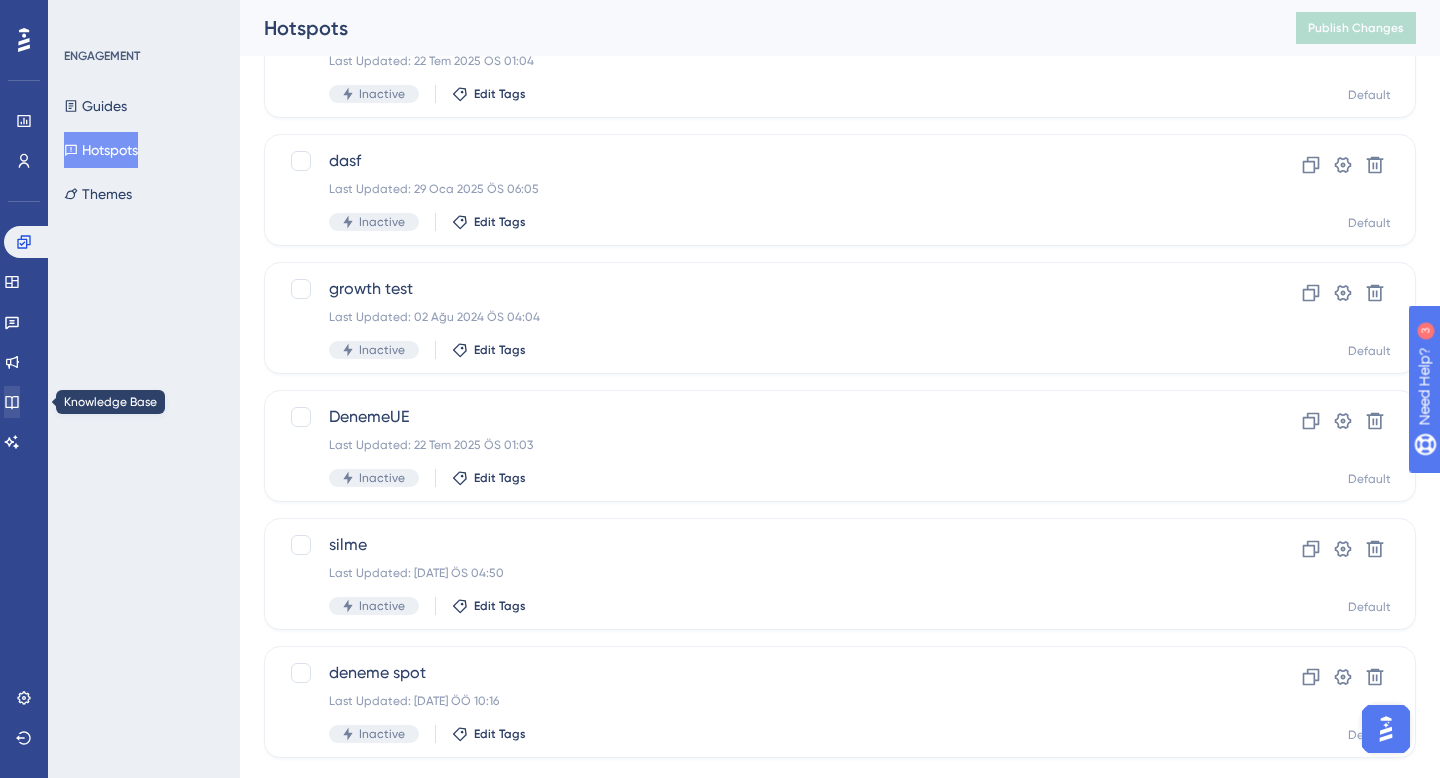 scroll, scrollTop: 0, scrollLeft: 0, axis: both 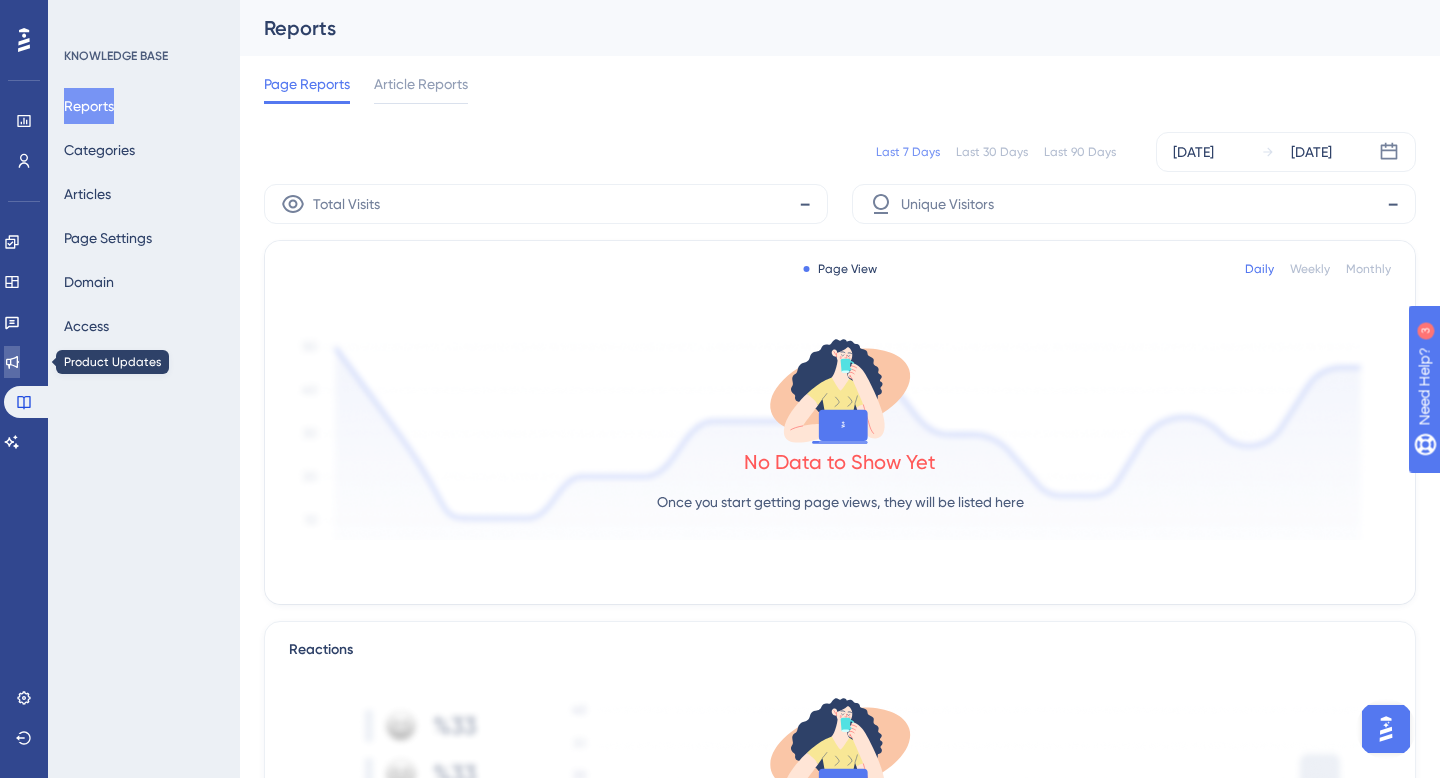 click 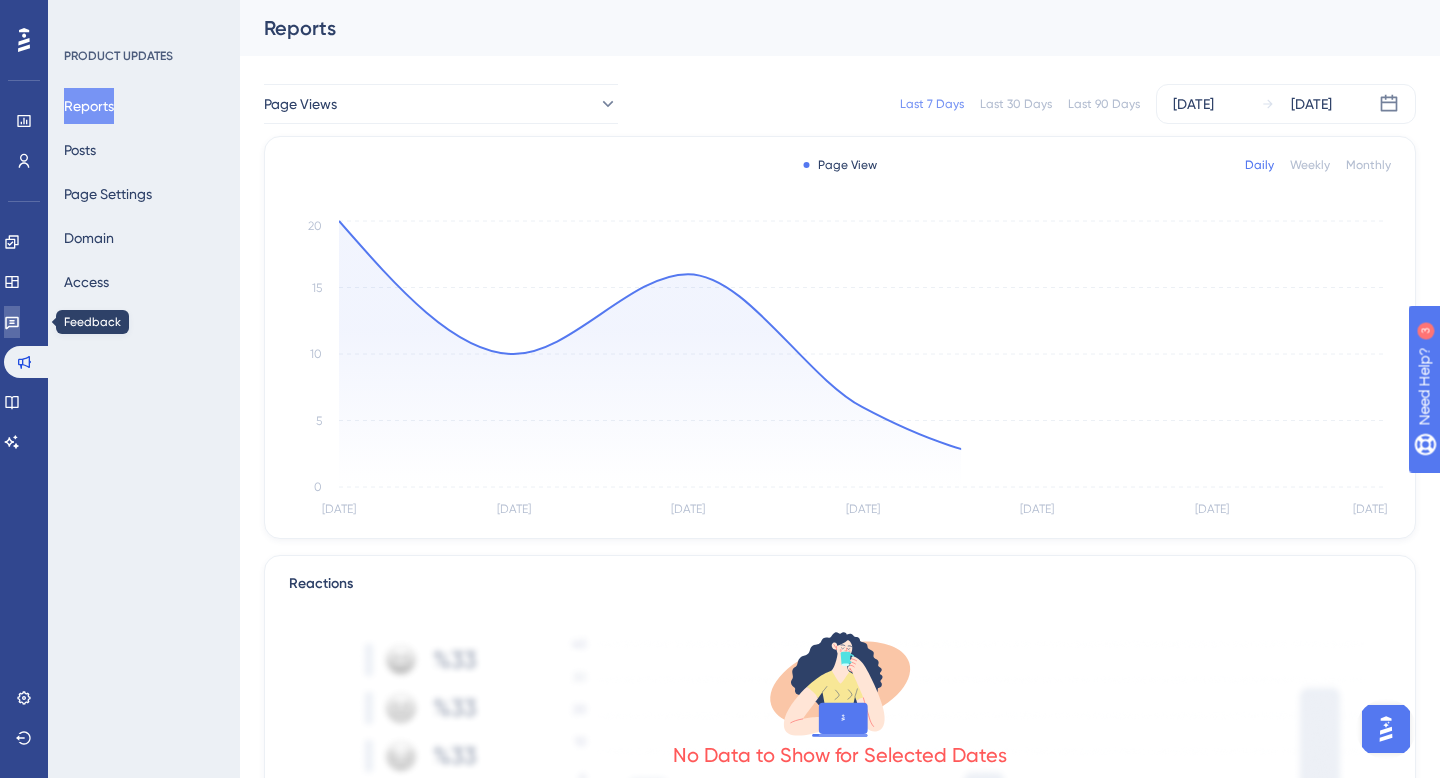 click 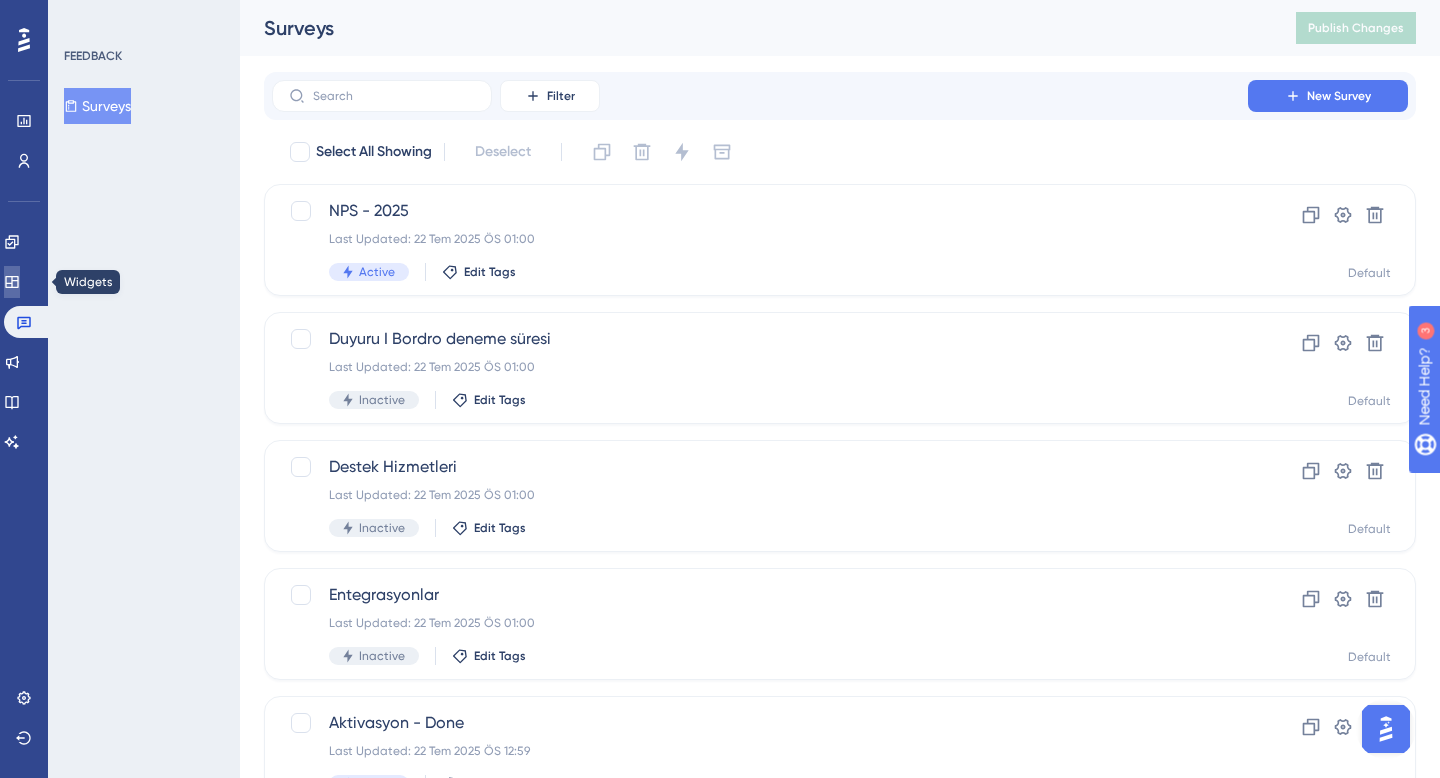 click 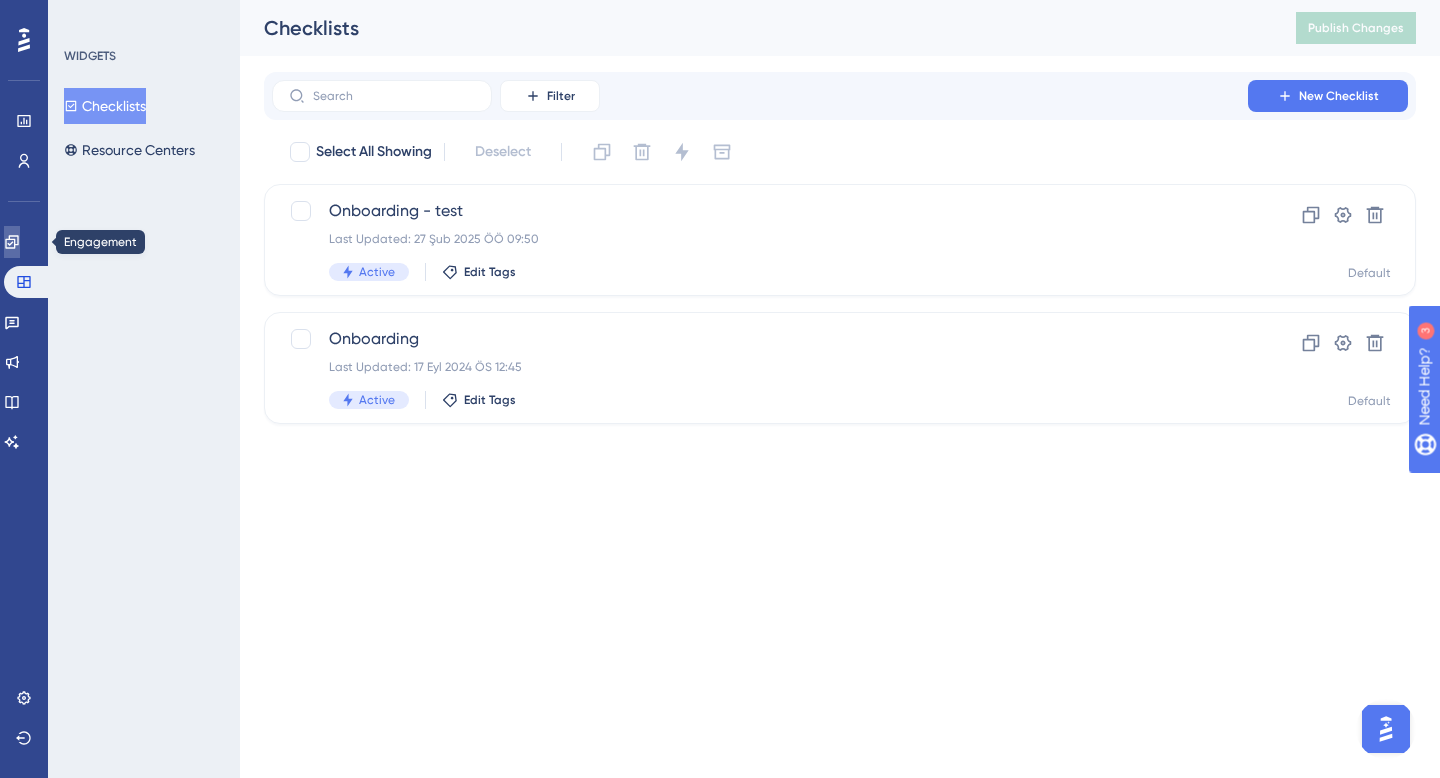 click 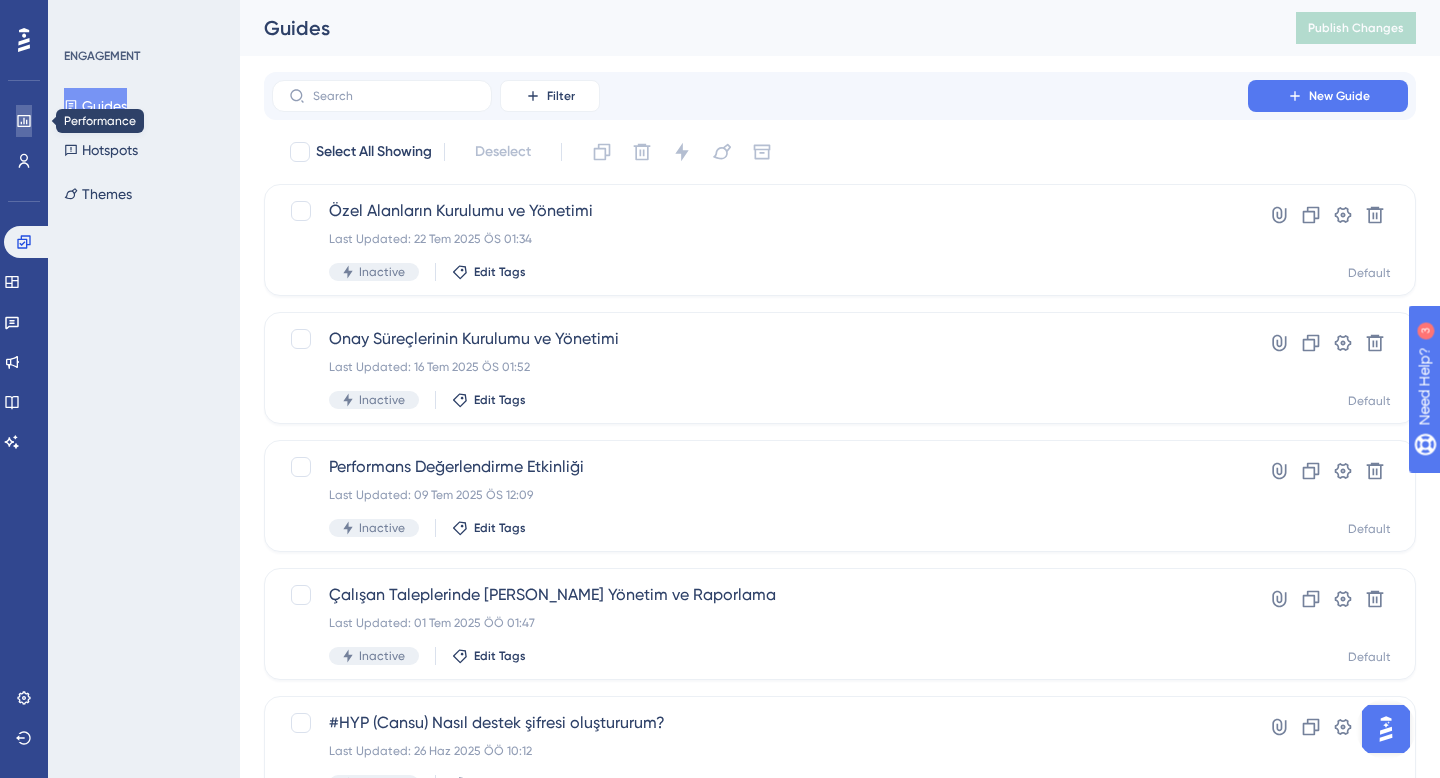 click 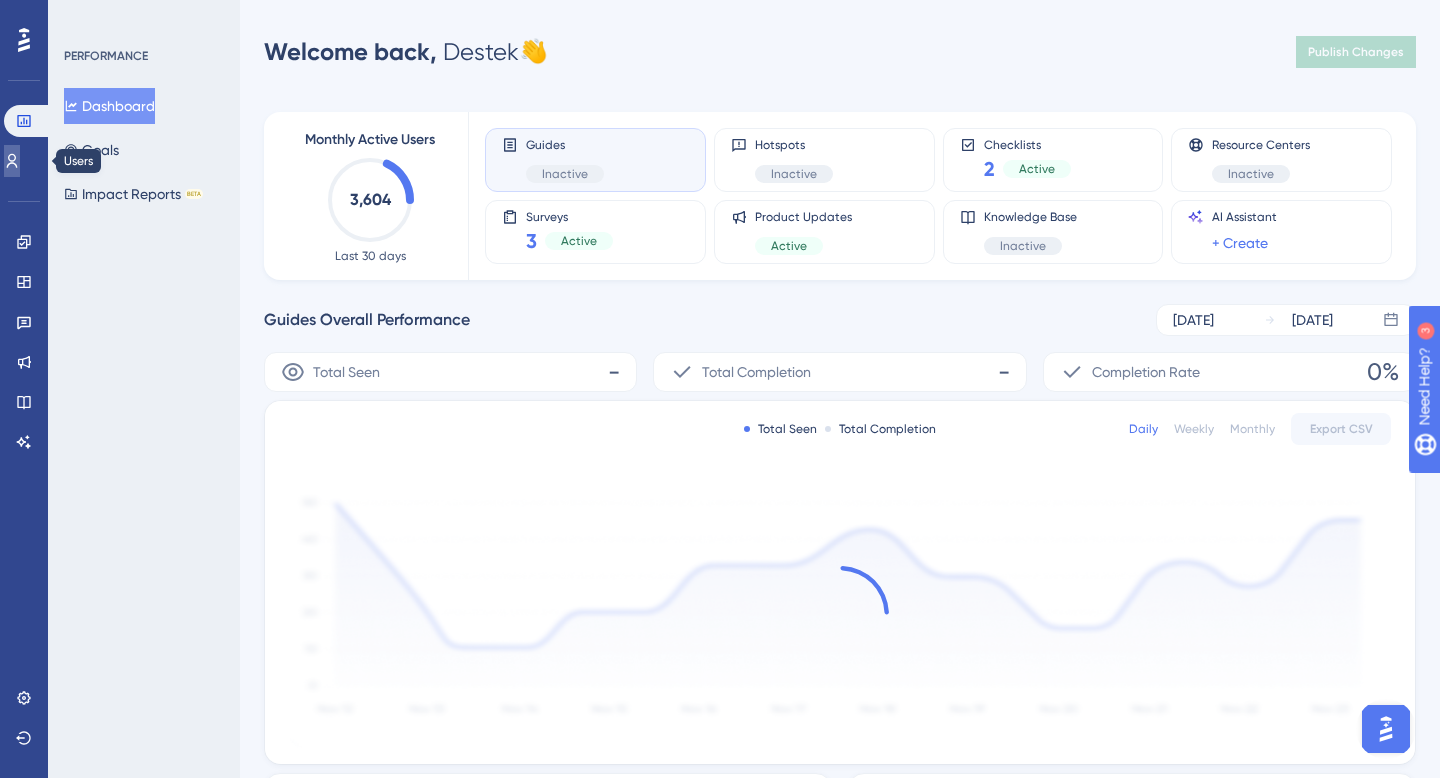 click 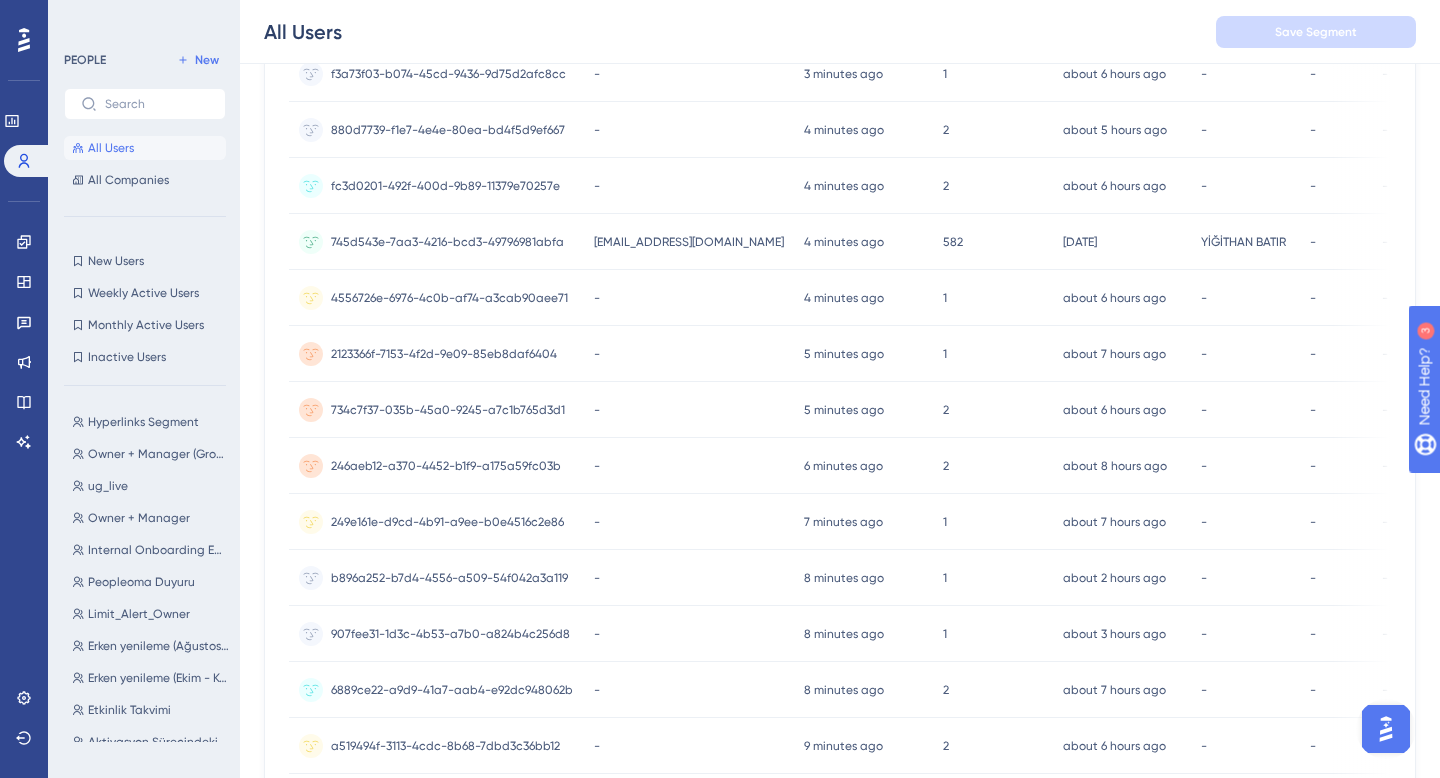 scroll, scrollTop: 837, scrollLeft: 0, axis: vertical 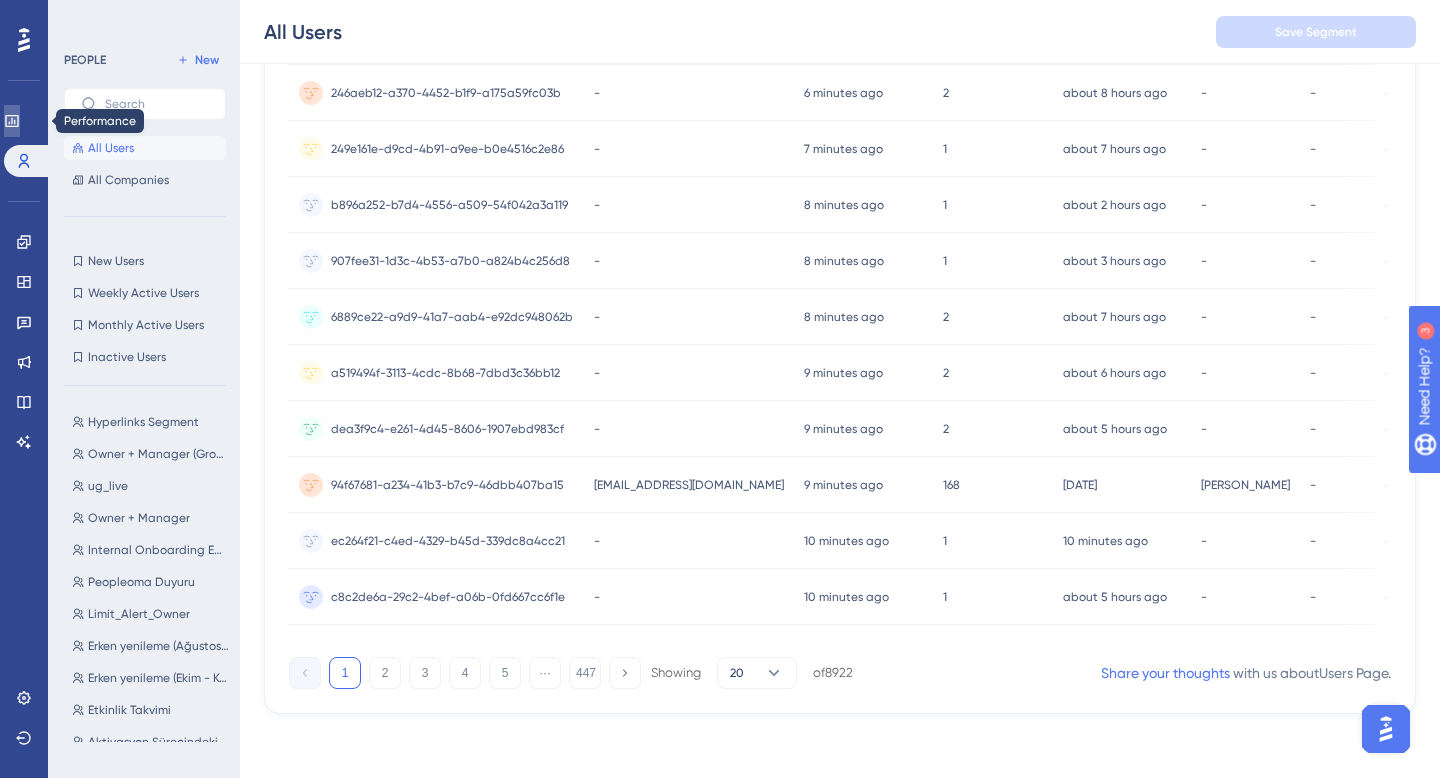 click 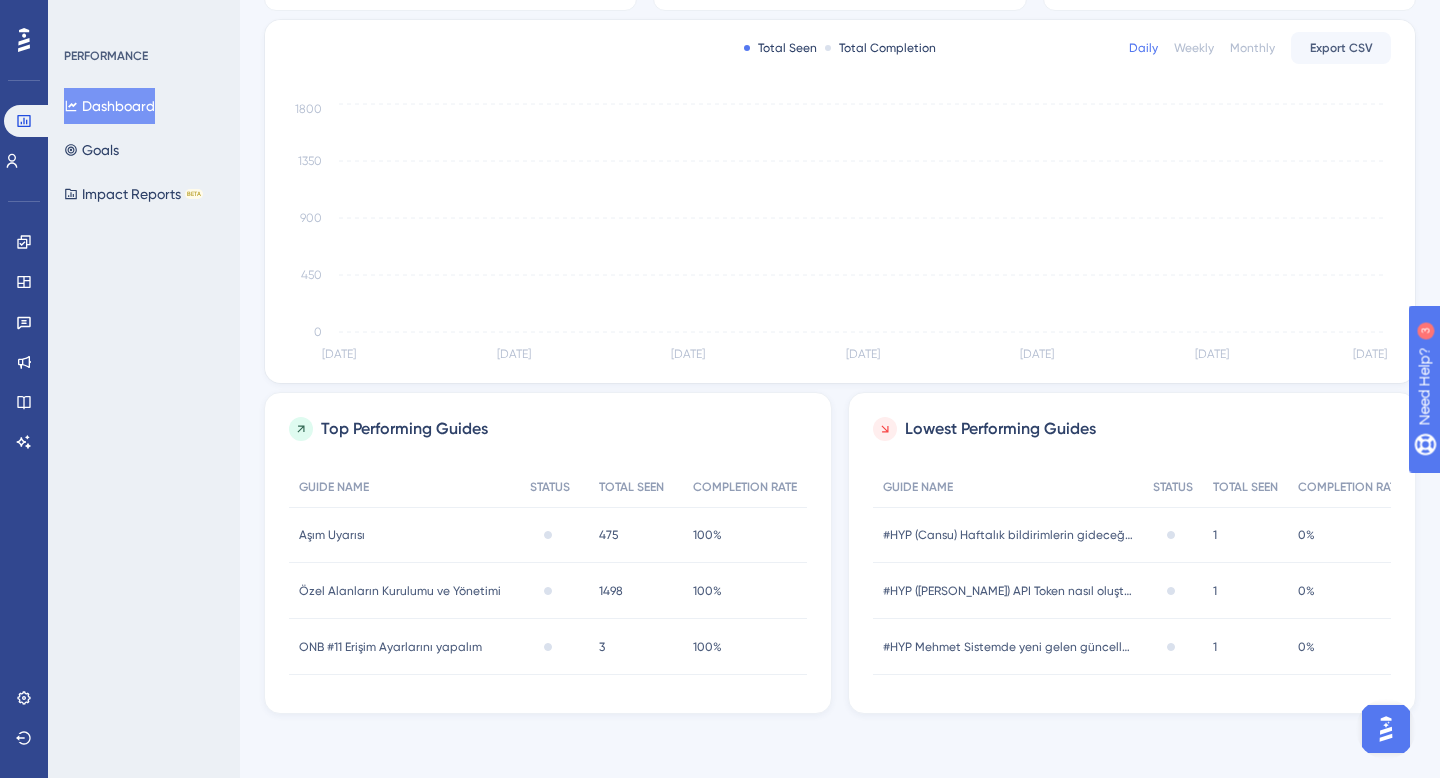 scroll, scrollTop: 0, scrollLeft: 0, axis: both 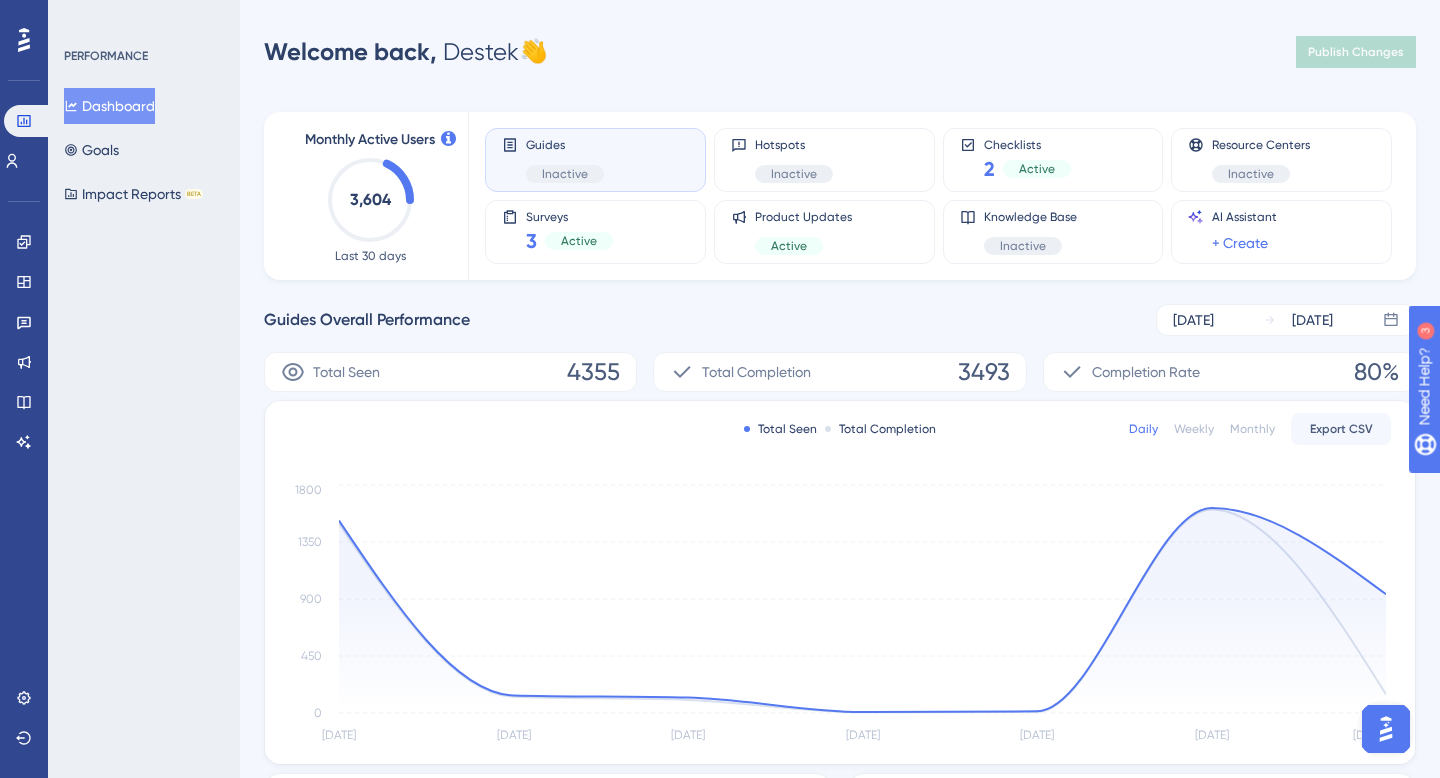 click at bounding box center [1386, 729] 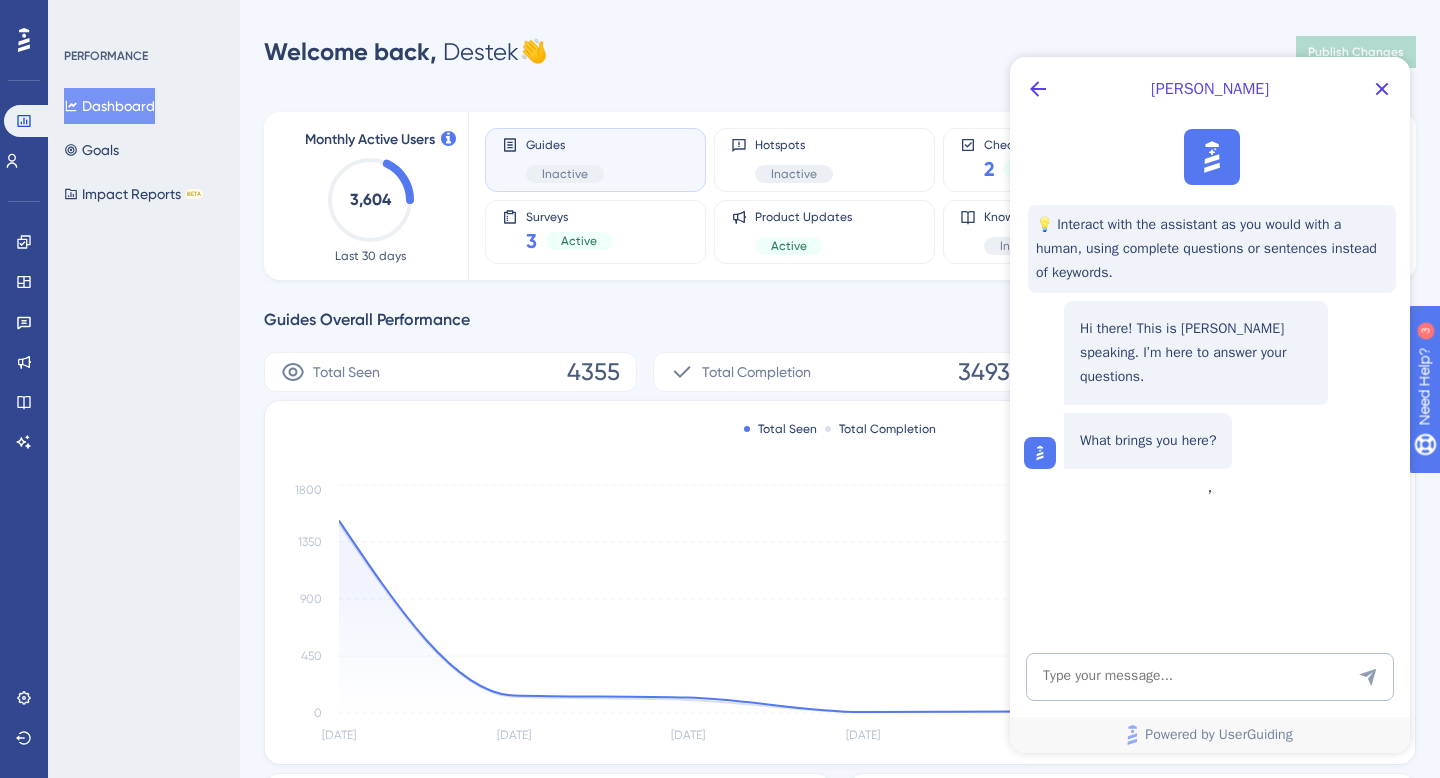 scroll, scrollTop: 0, scrollLeft: 0, axis: both 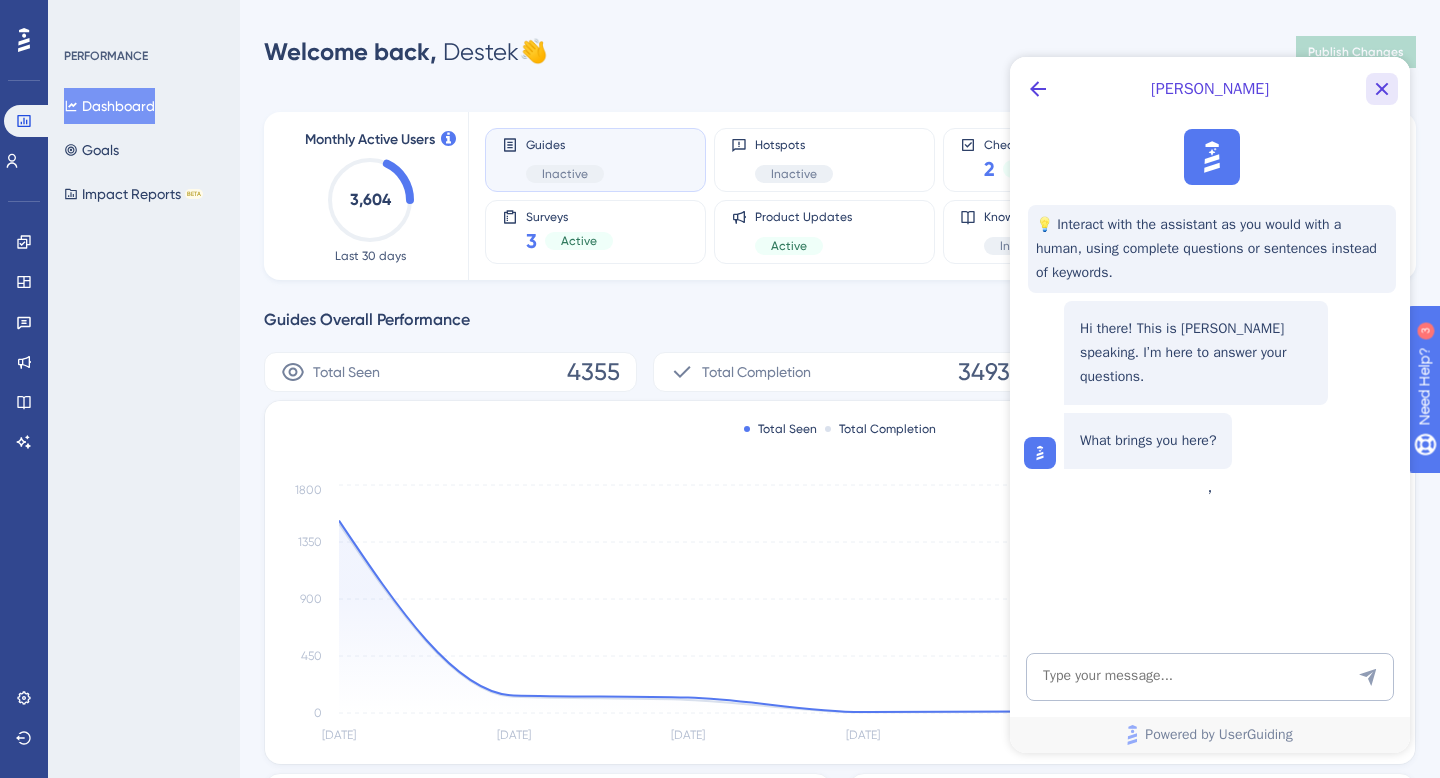 click 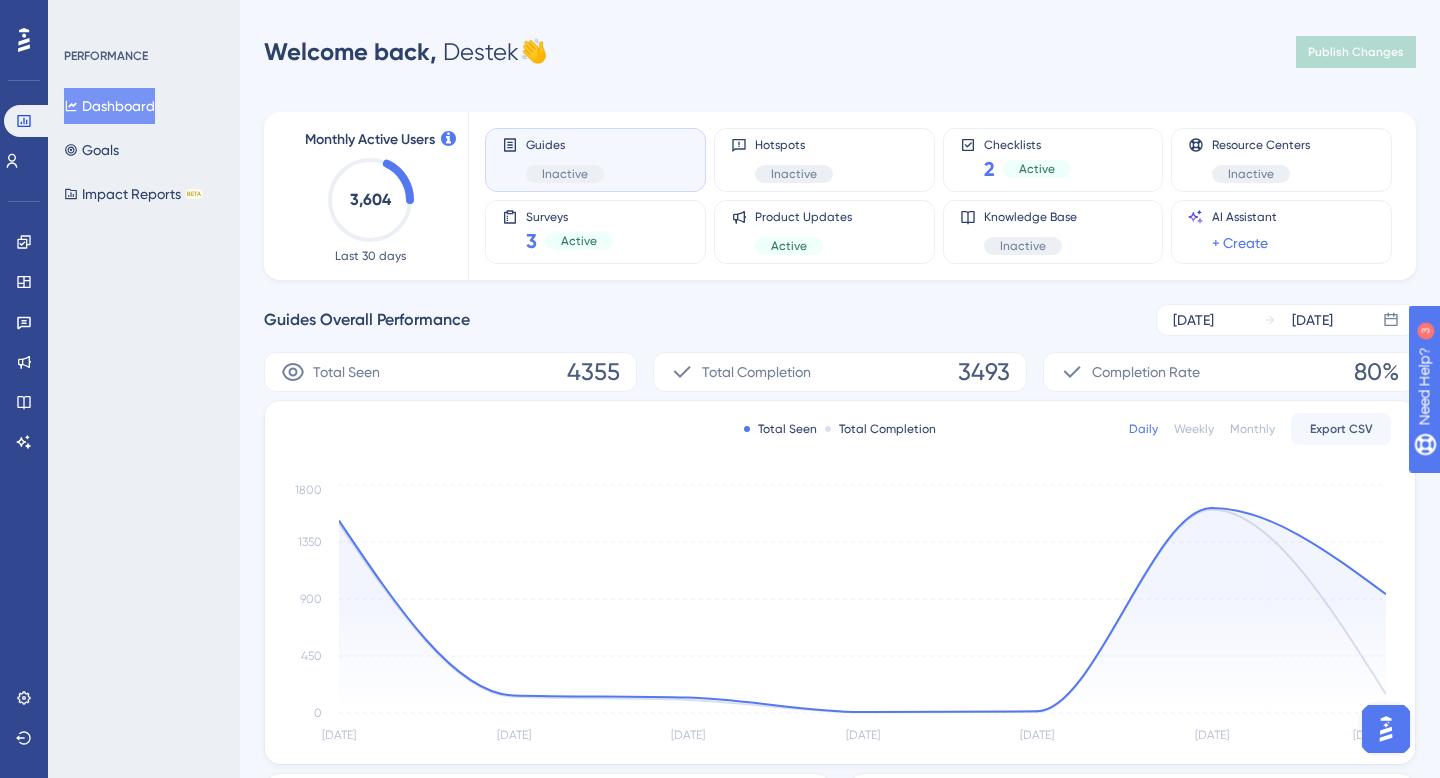 scroll, scrollTop: 0, scrollLeft: 0, axis: both 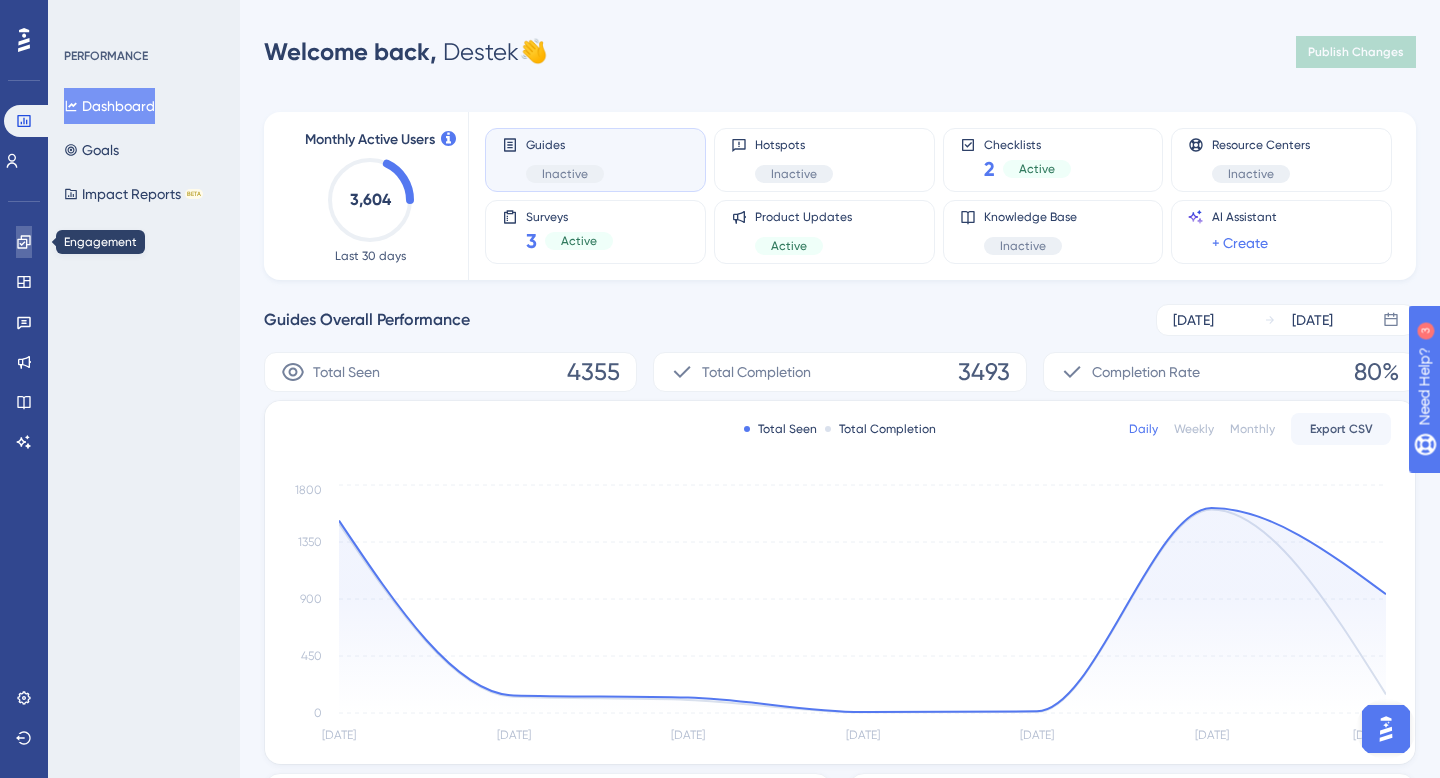 click 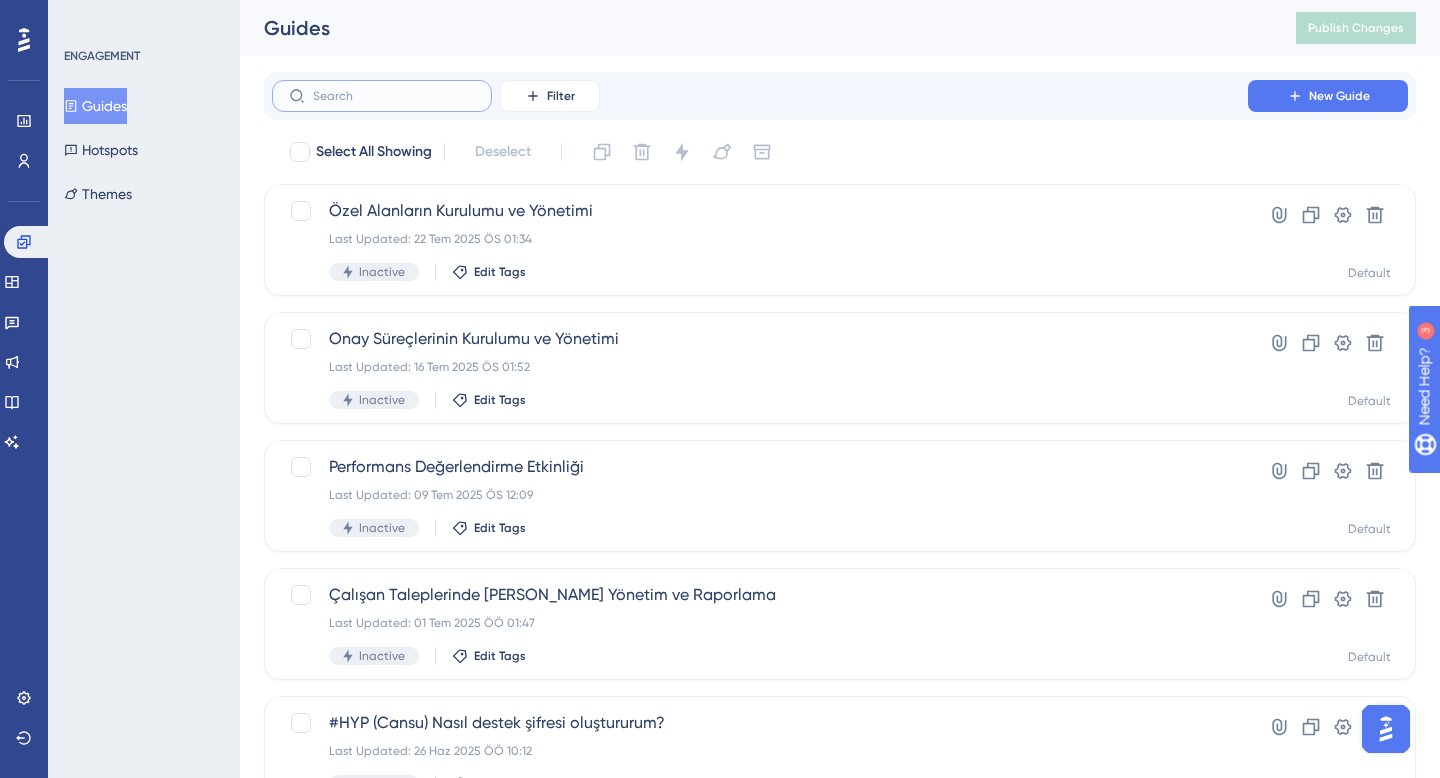 click at bounding box center (394, 96) 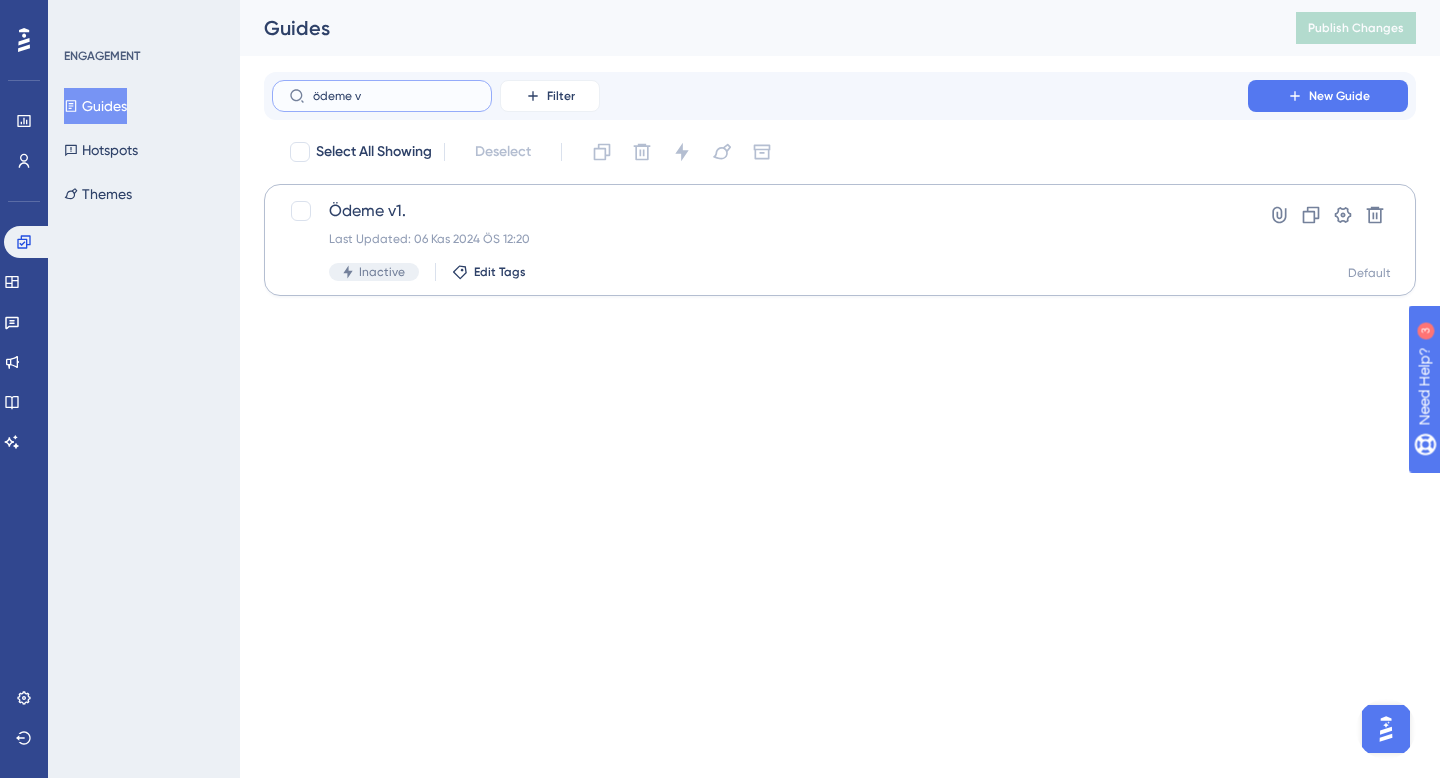 type on "ödeme v" 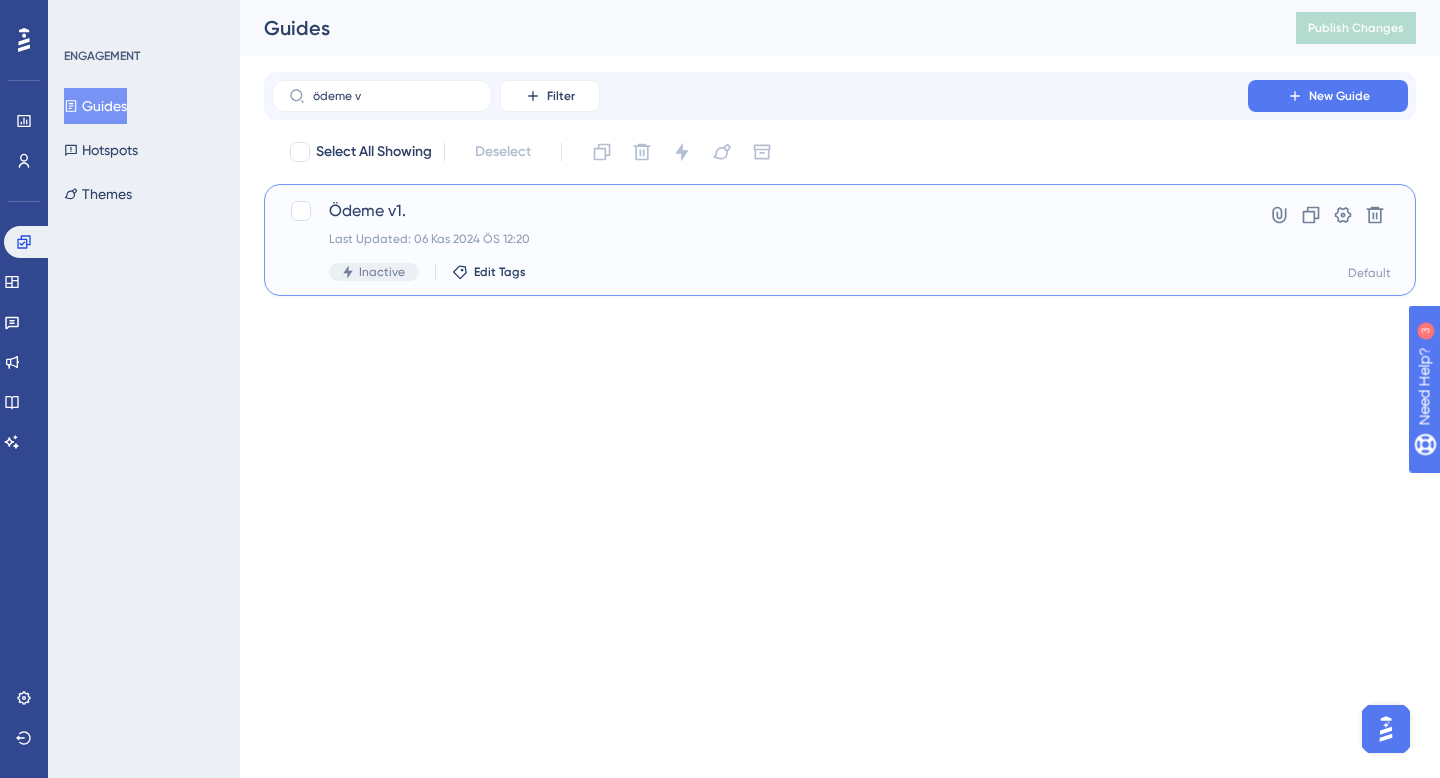 click on "Ödeme v1." at bounding box center (760, 211) 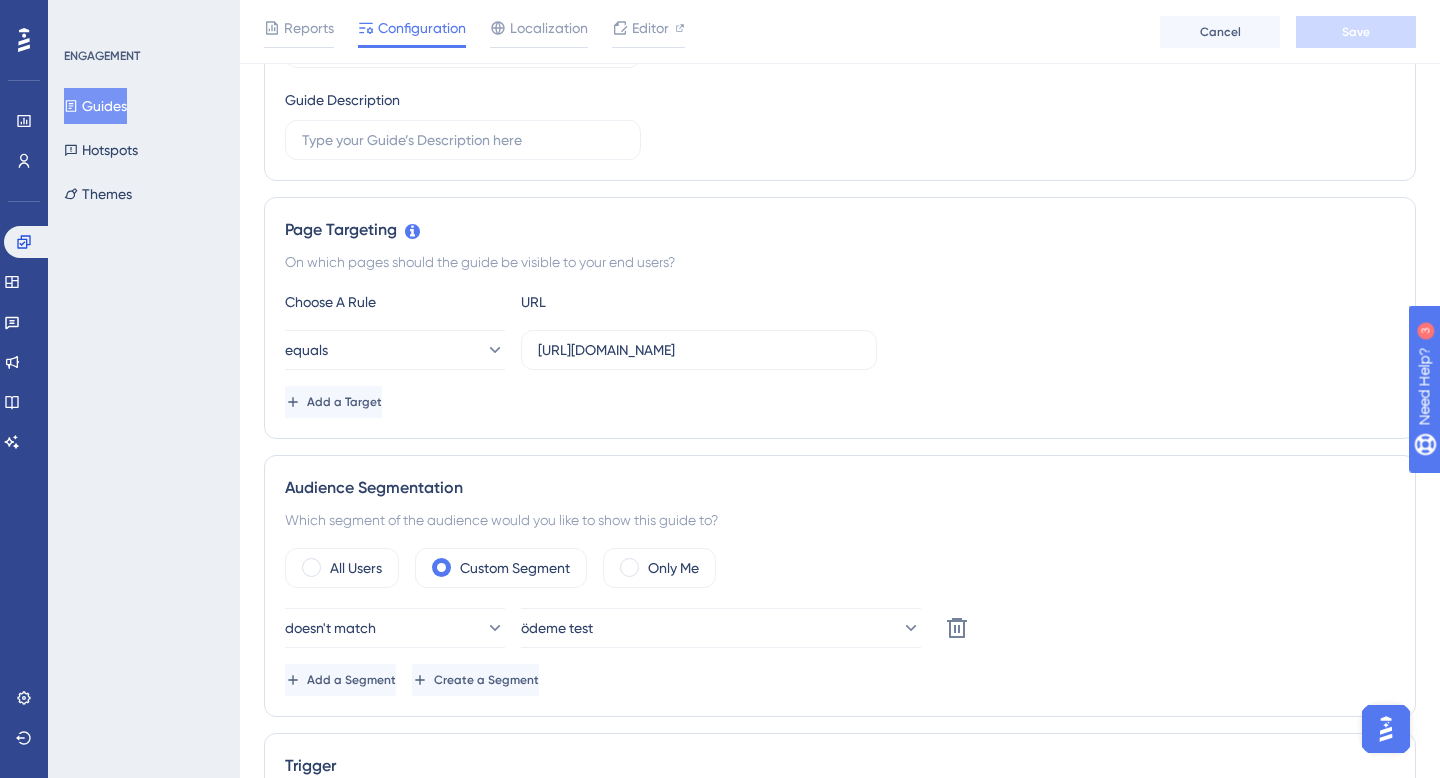 scroll, scrollTop: 0, scrollLeft: 0, axis: both 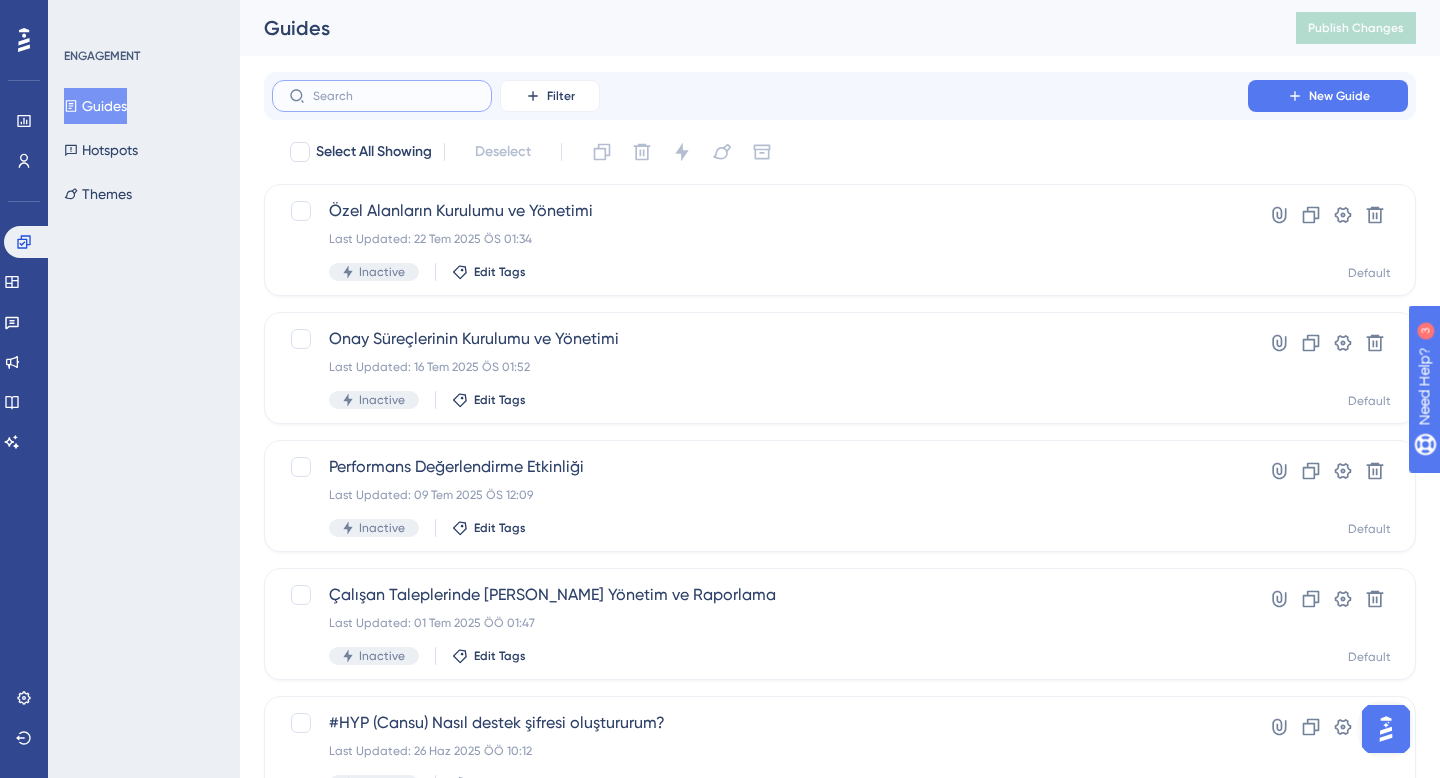 click at bounding box center [394, 96] 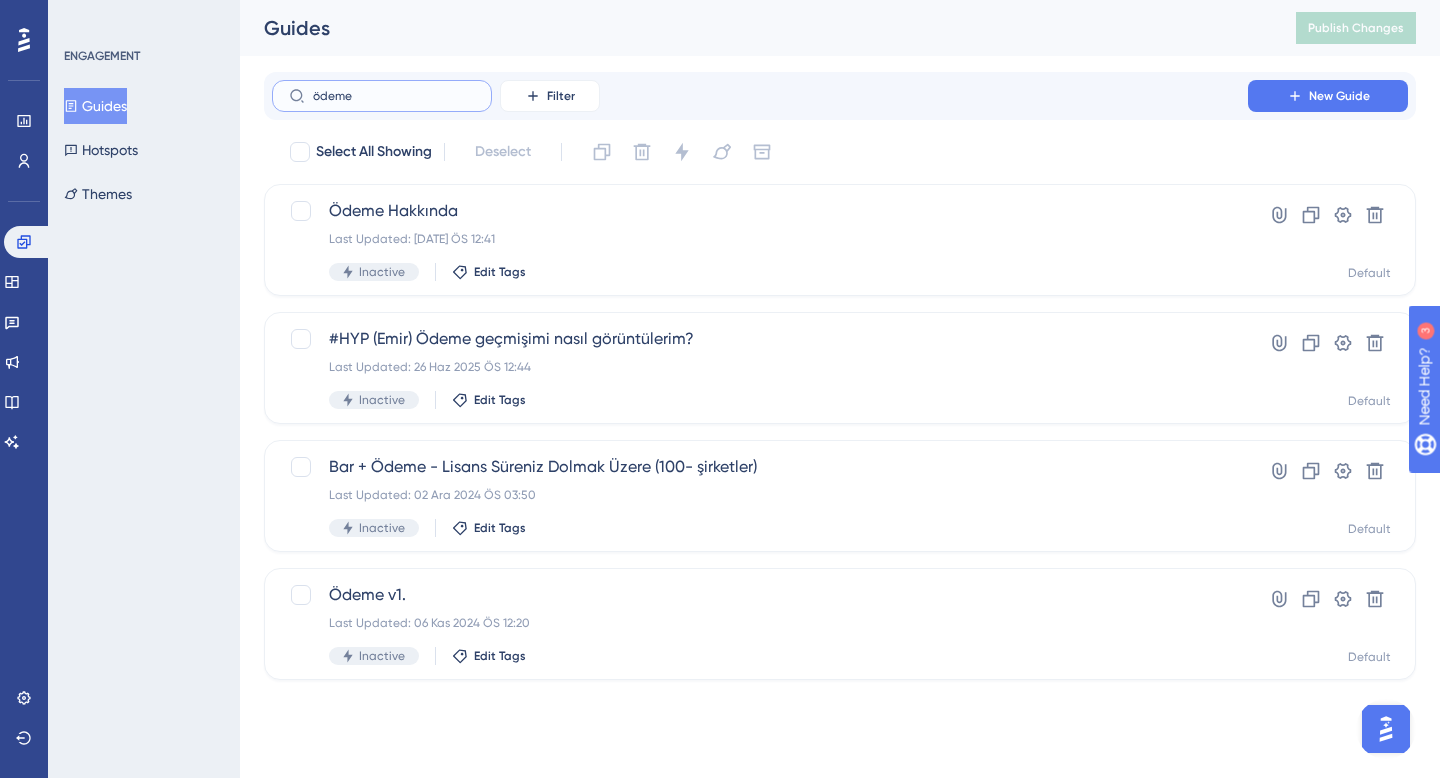 type on "ödeme v" 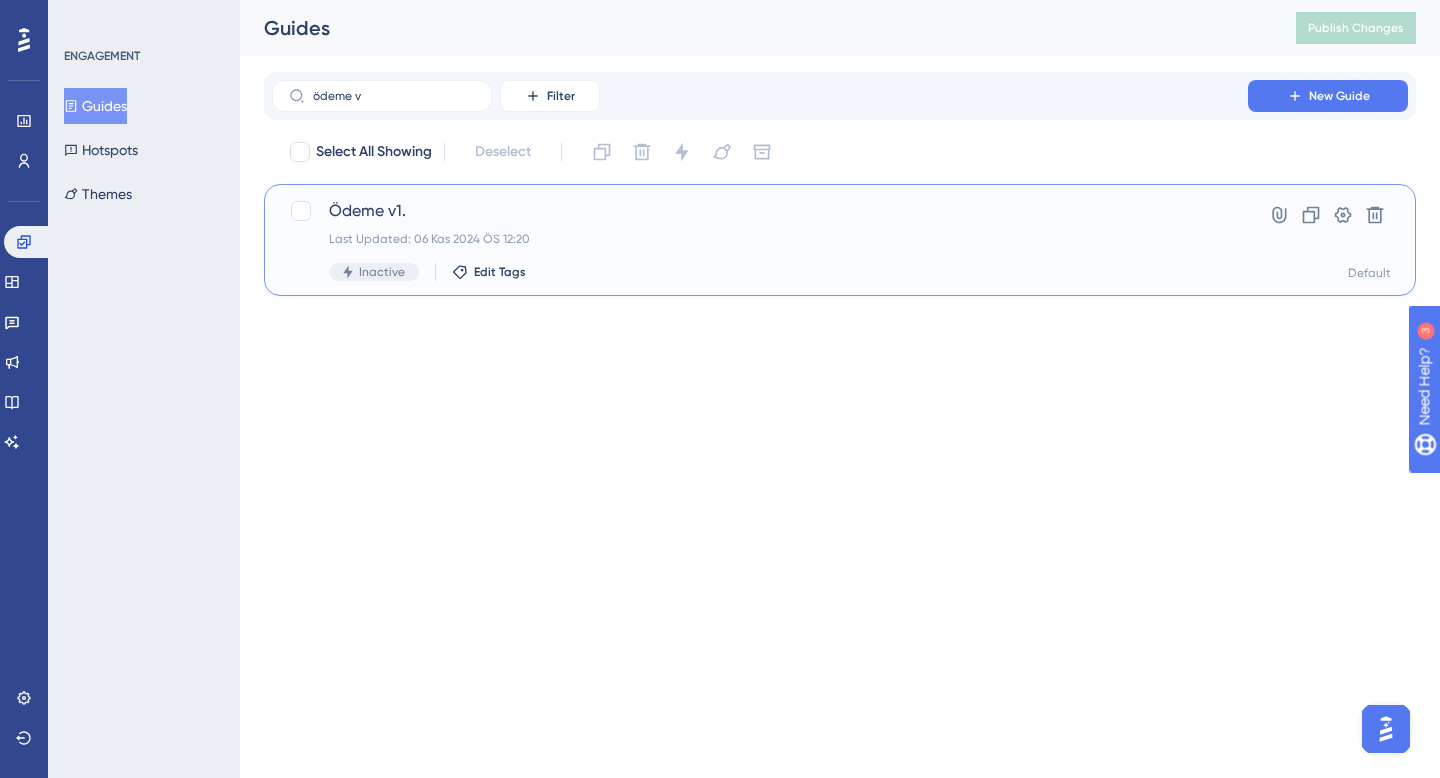 click on "Last Updated: 06 Kas 2024 ÖS 12:20" at bounding box center (760, 239) 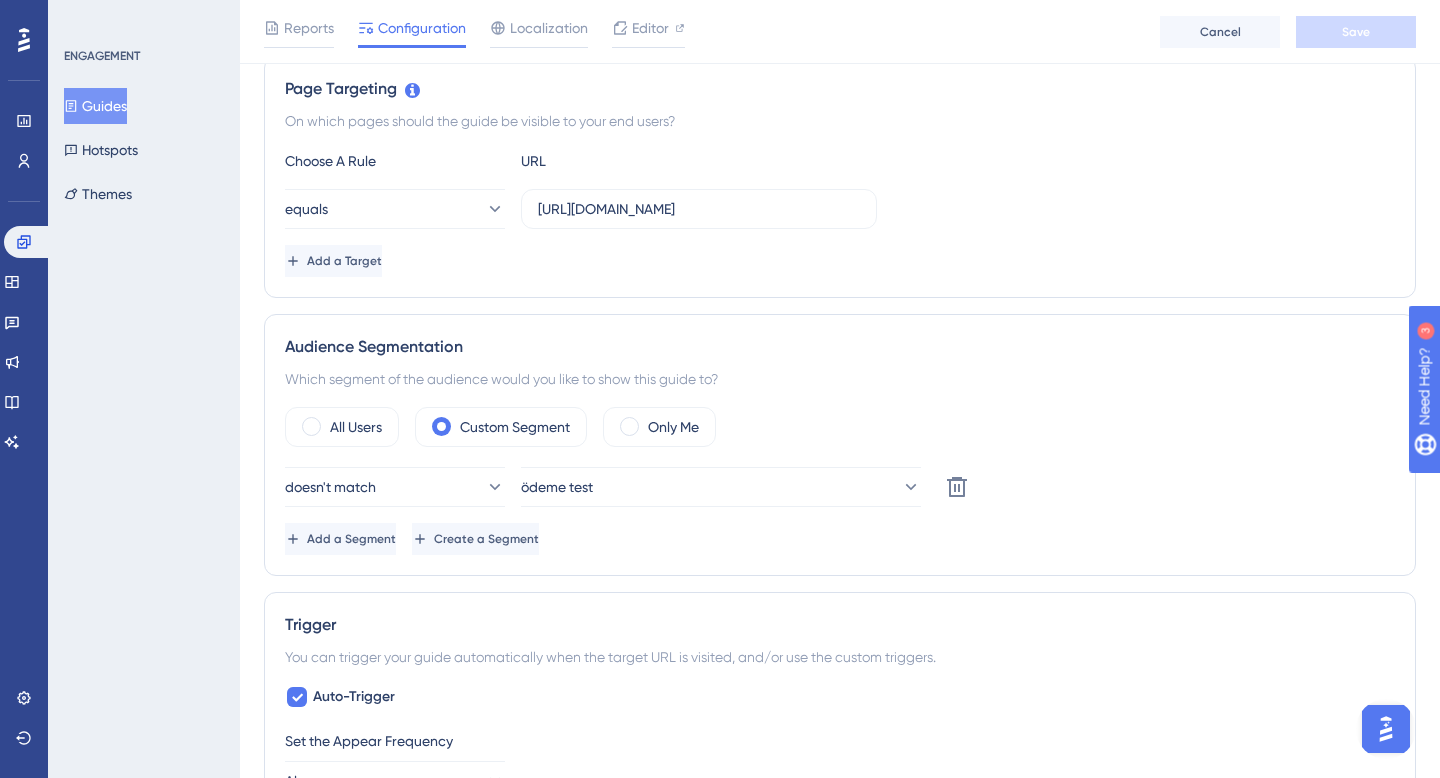 scroll, scrollTop: 0, scrollLeft: 0, axis: both 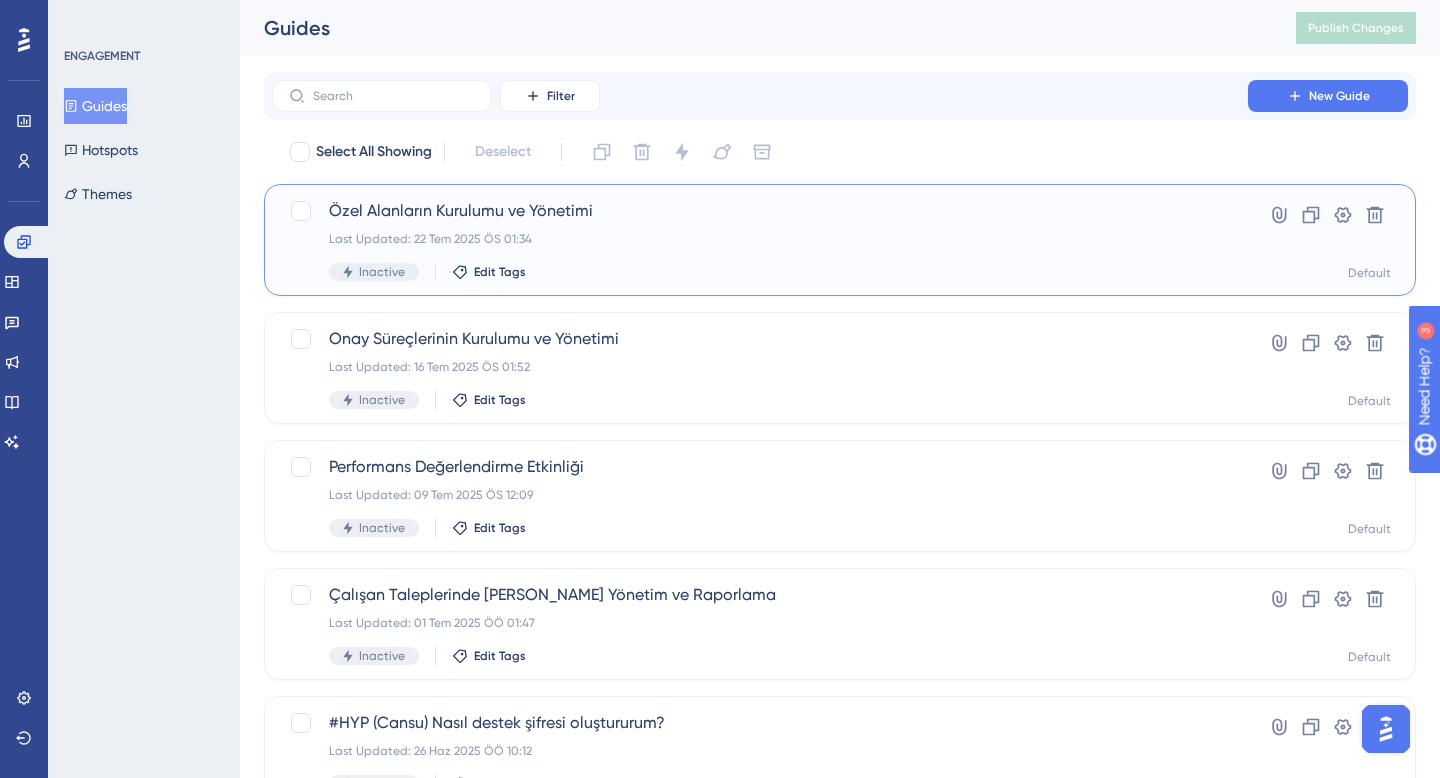 click on "Last Updated: 22 Tem 2025 ÖS 01:34" at bounding box center (760, 239) 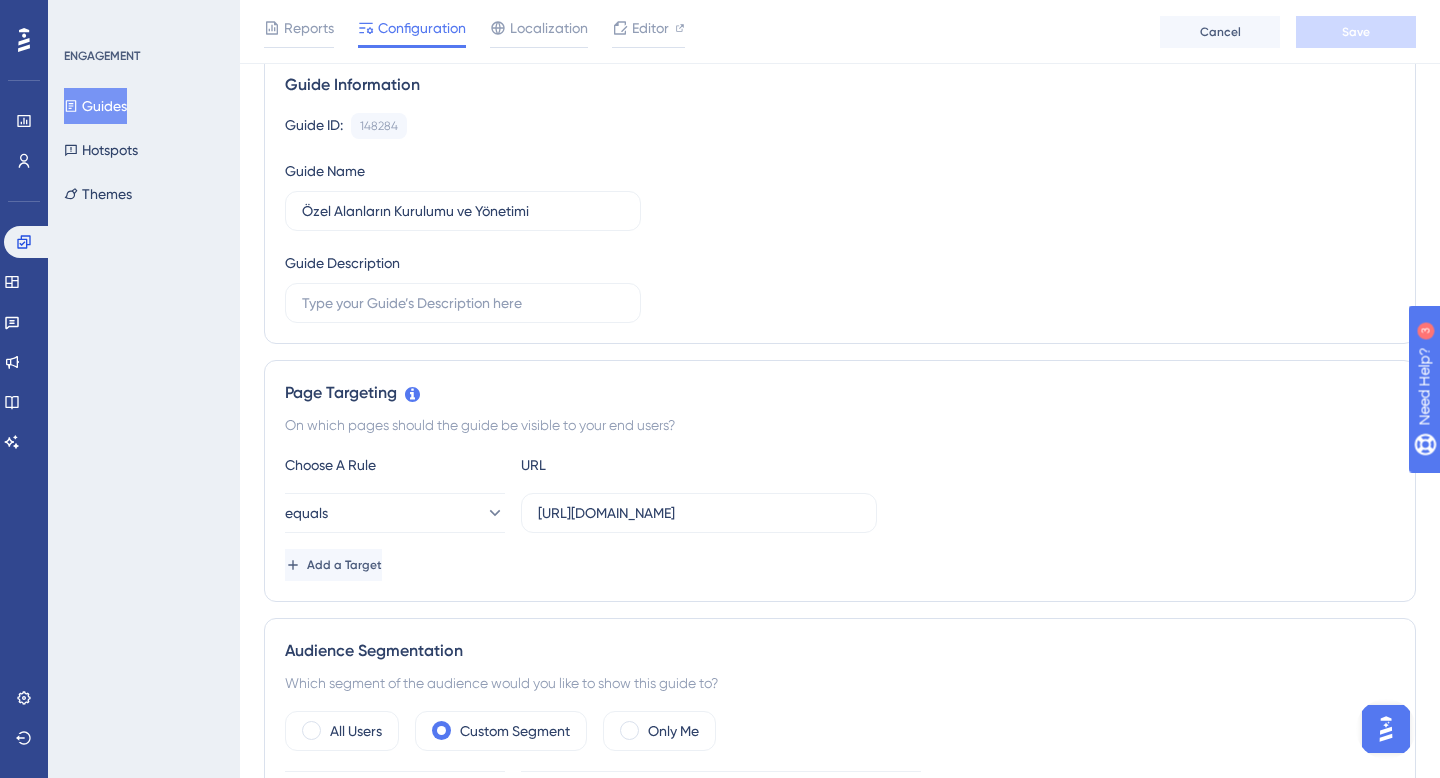 scroll, scrollTop: 0, scrollLeft: 0, axis: both 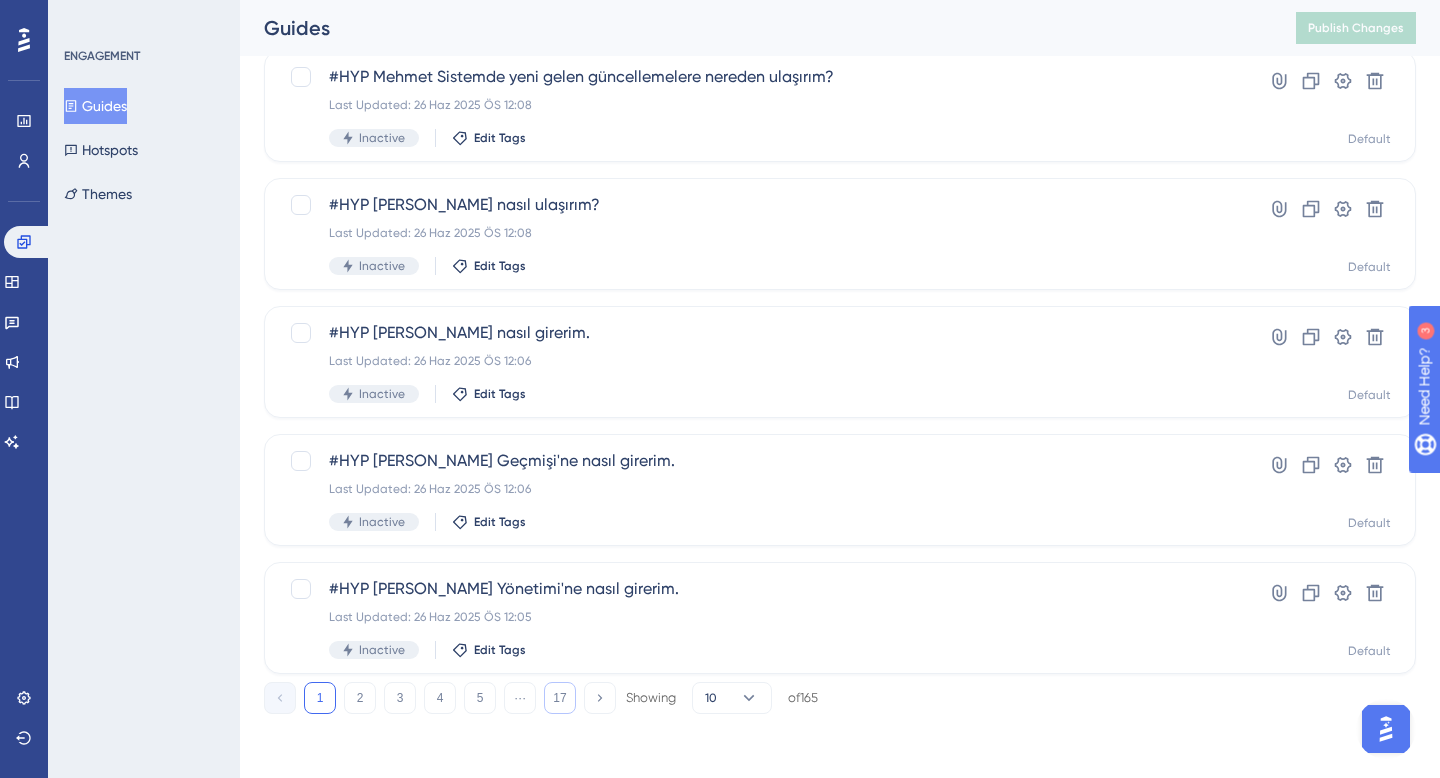 click on "17" at bounding box center (560, 698) 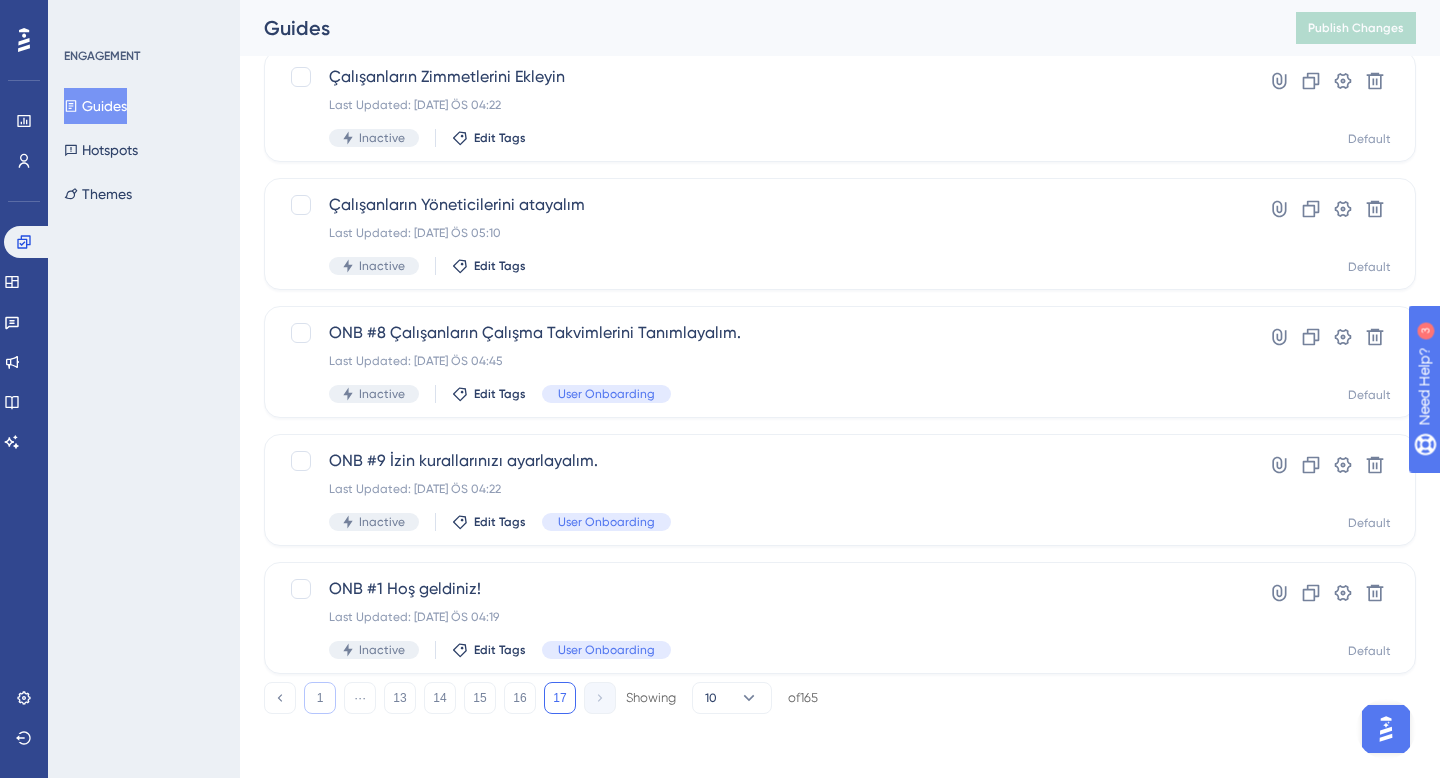 click on "1" at bounding box center [320, 698] 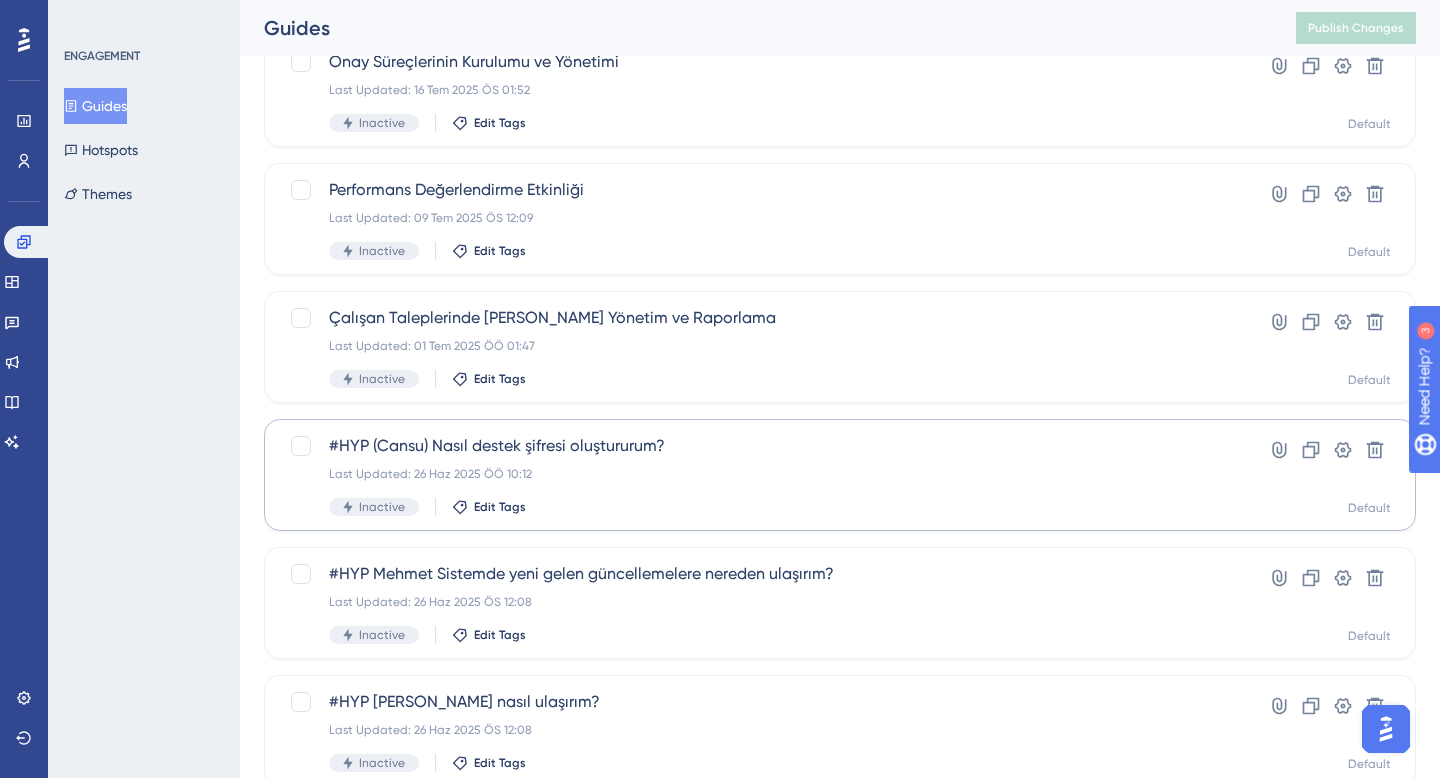 scroll, scrollTop: 774, scrollLeft: 0, axis: vertical 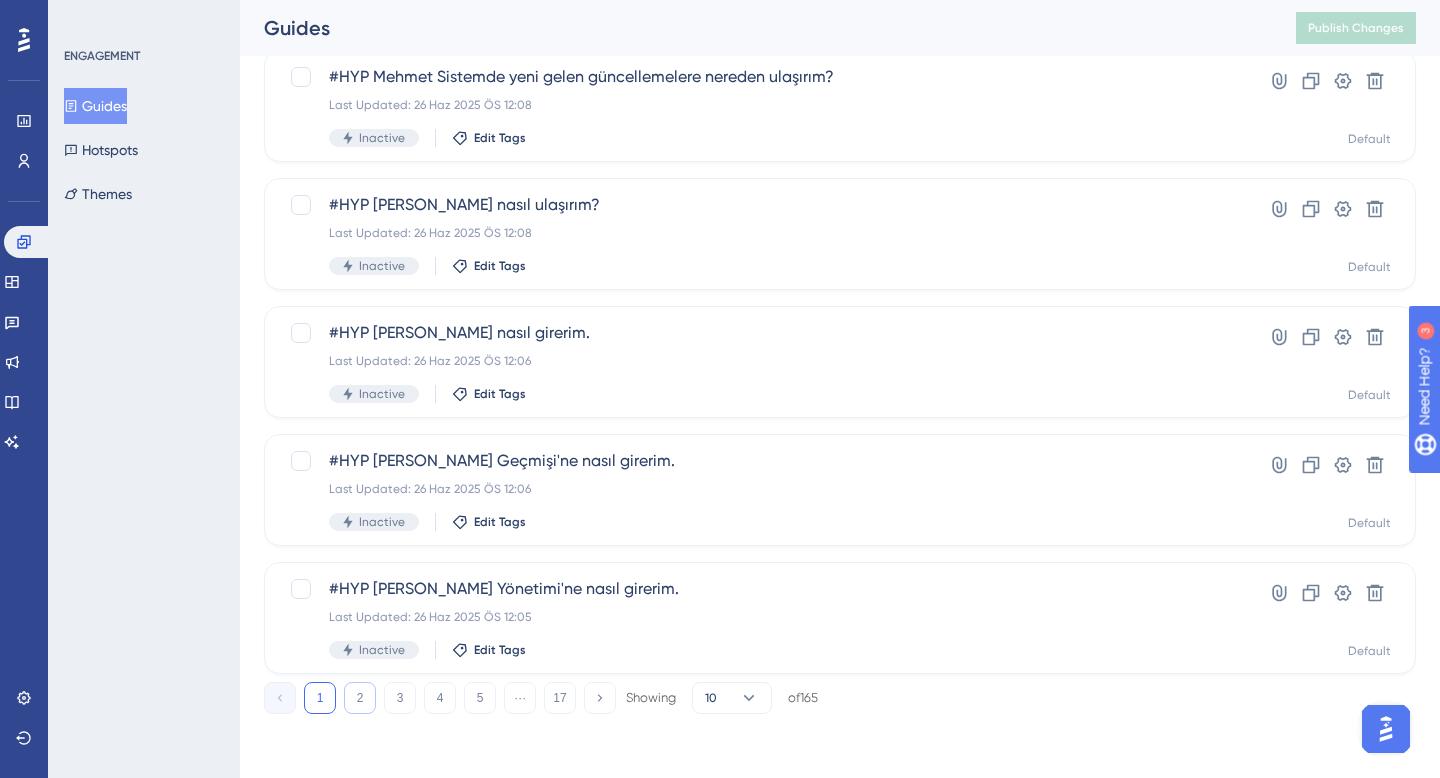 click on "2" at bounding box center (360, 698) 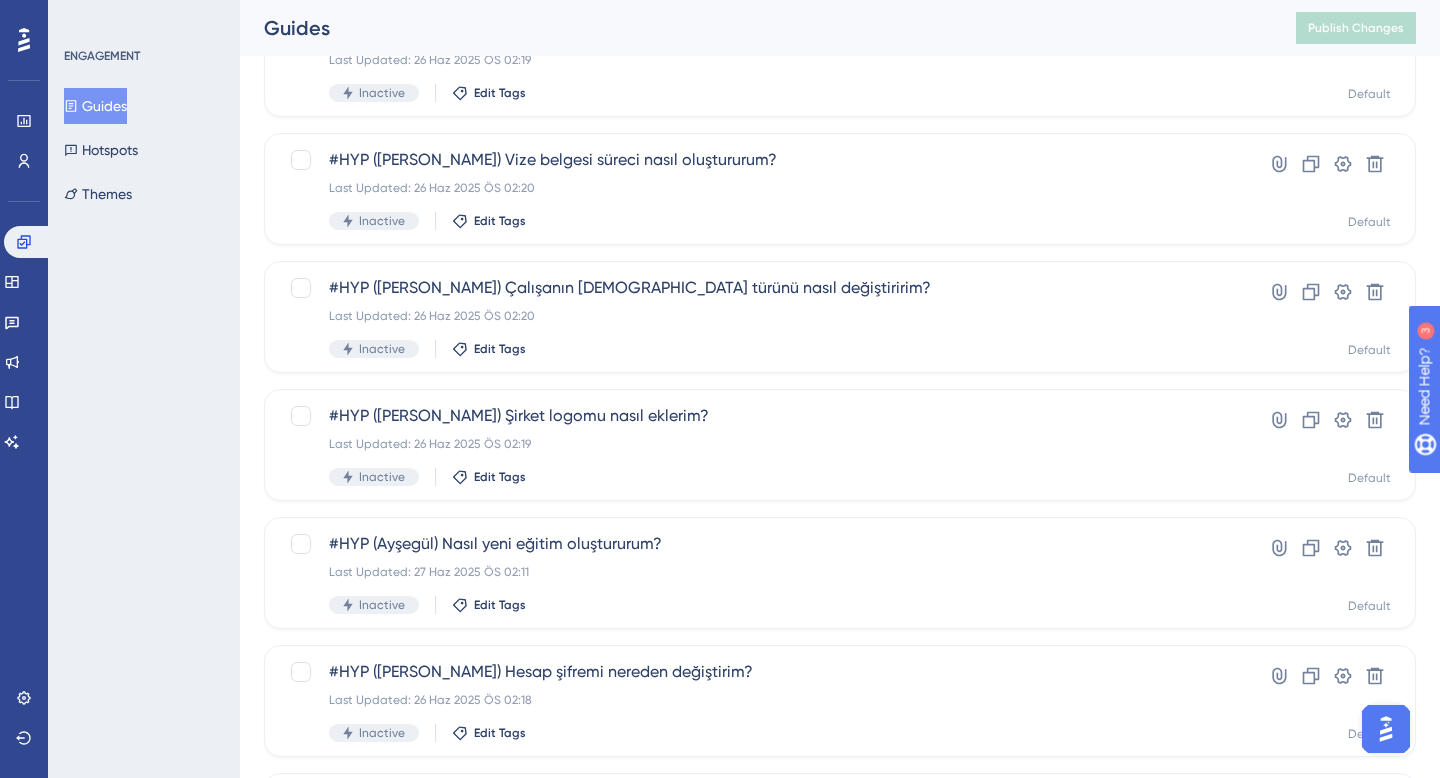 scroll, scrollTop: 0, scrollLeft: 0, axis: both 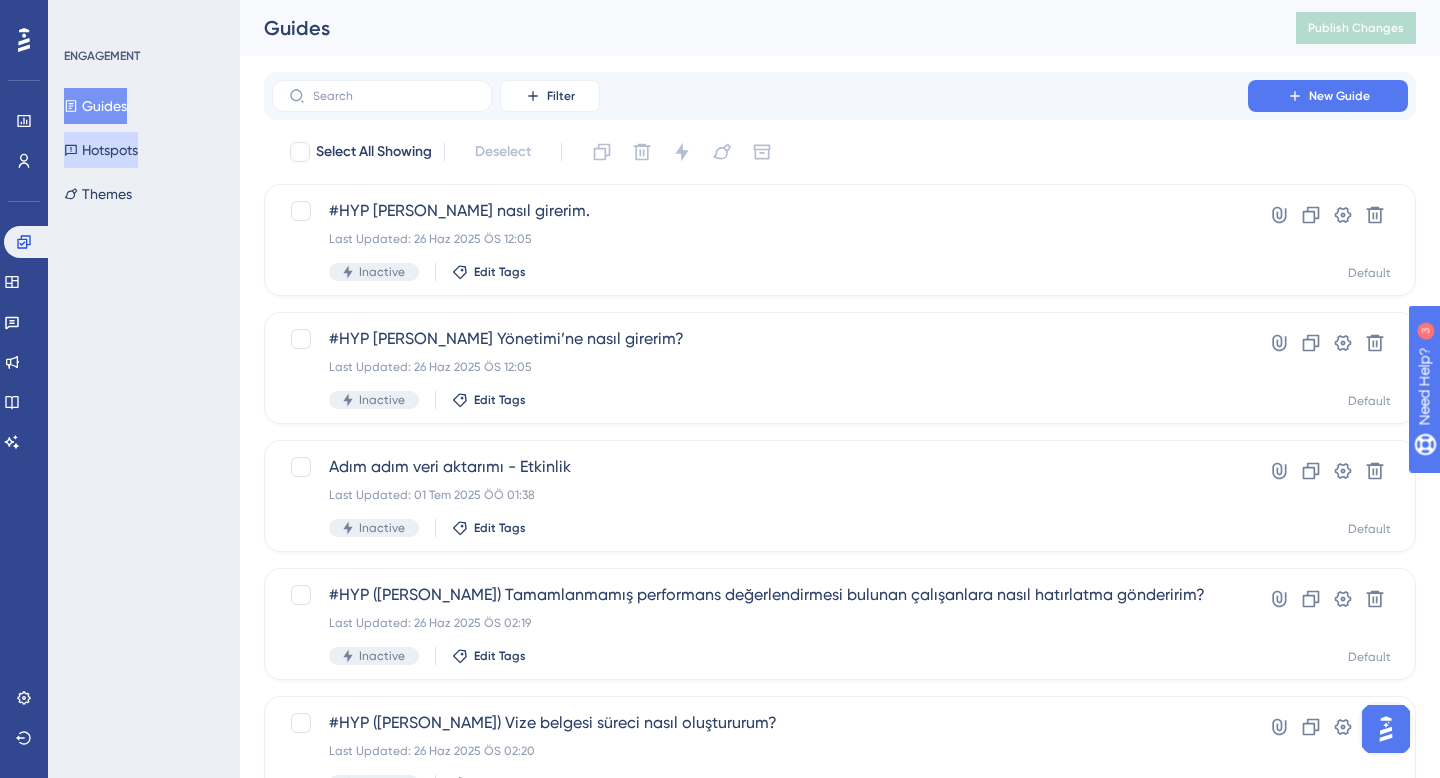 click on "Hotspots" at bounding box center [101, 150] 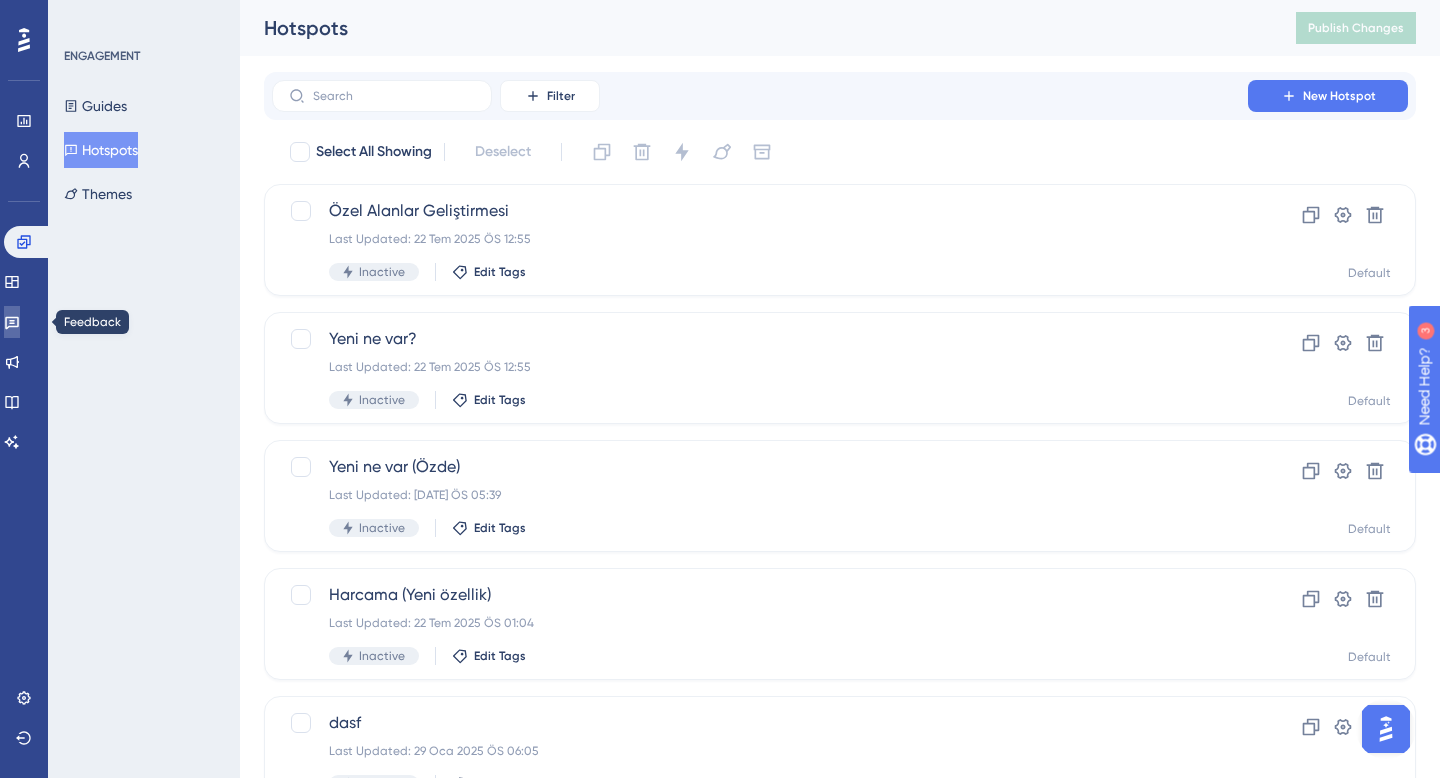 click at bounding box center [12, 322] 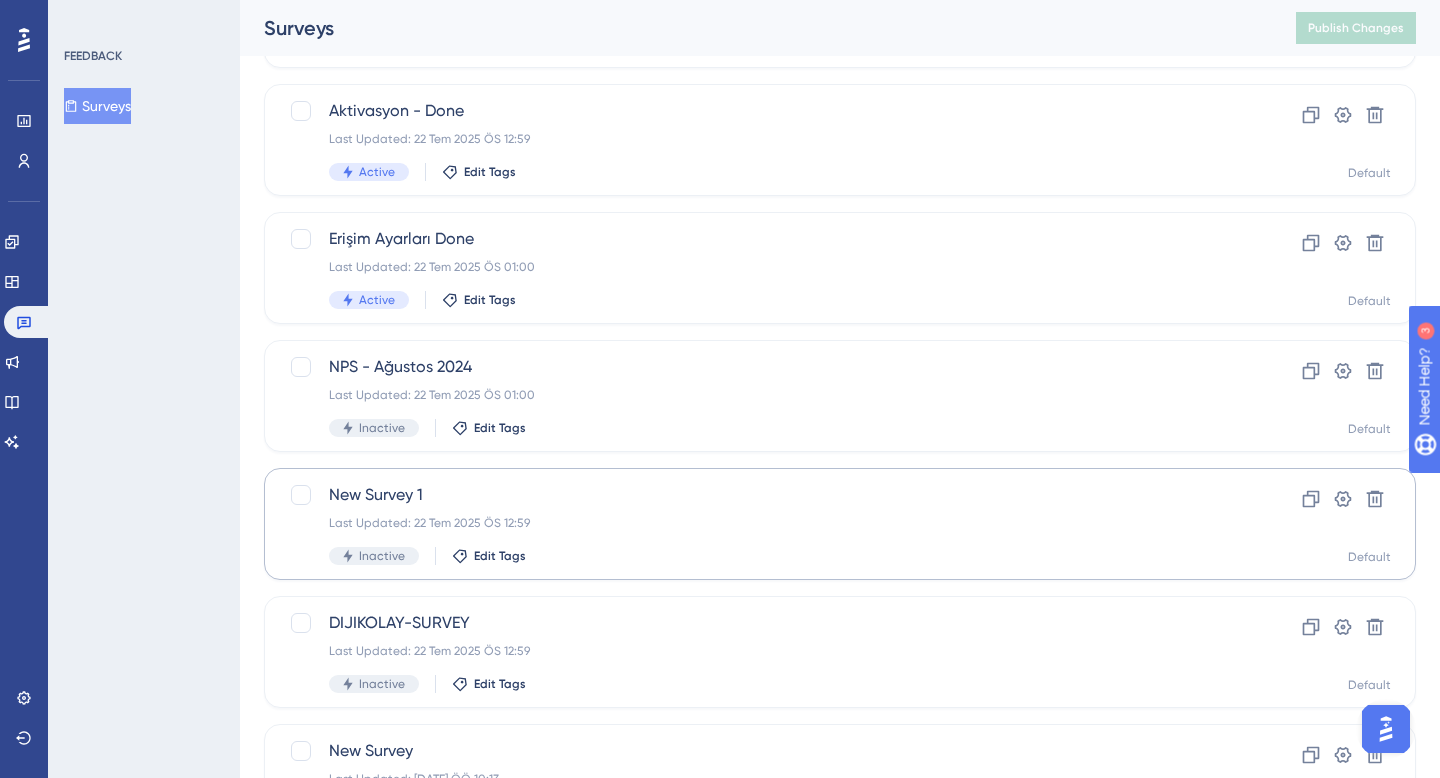 scroll, scrollTop: 592, scrollLeft: 0, axis: vertical 